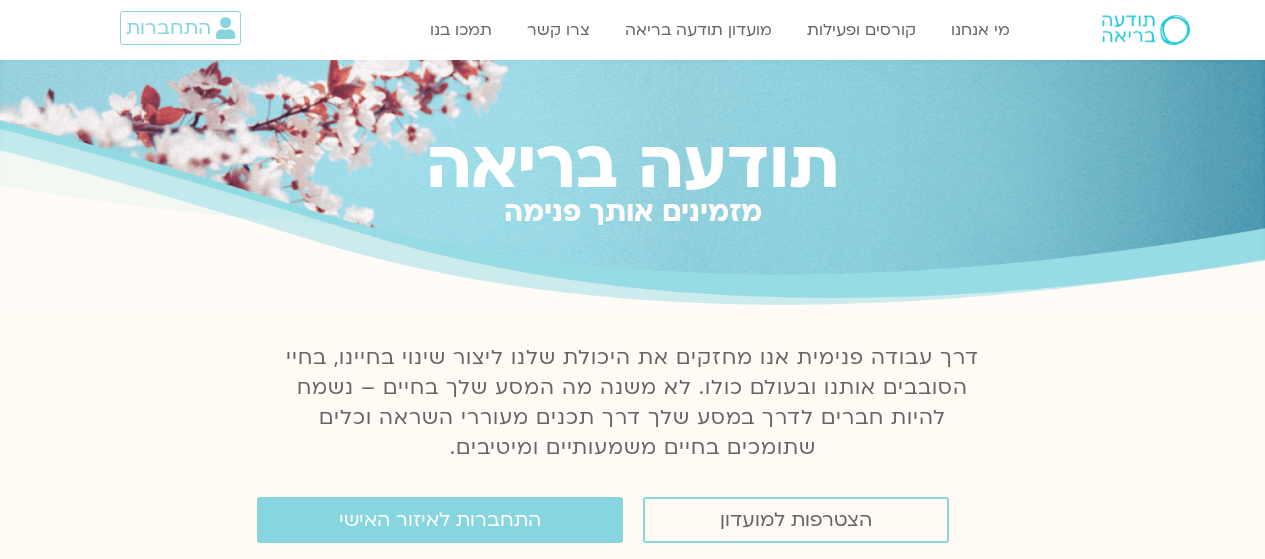 scroll, scrollTop: 0, scrollLeft: 0, axis: both 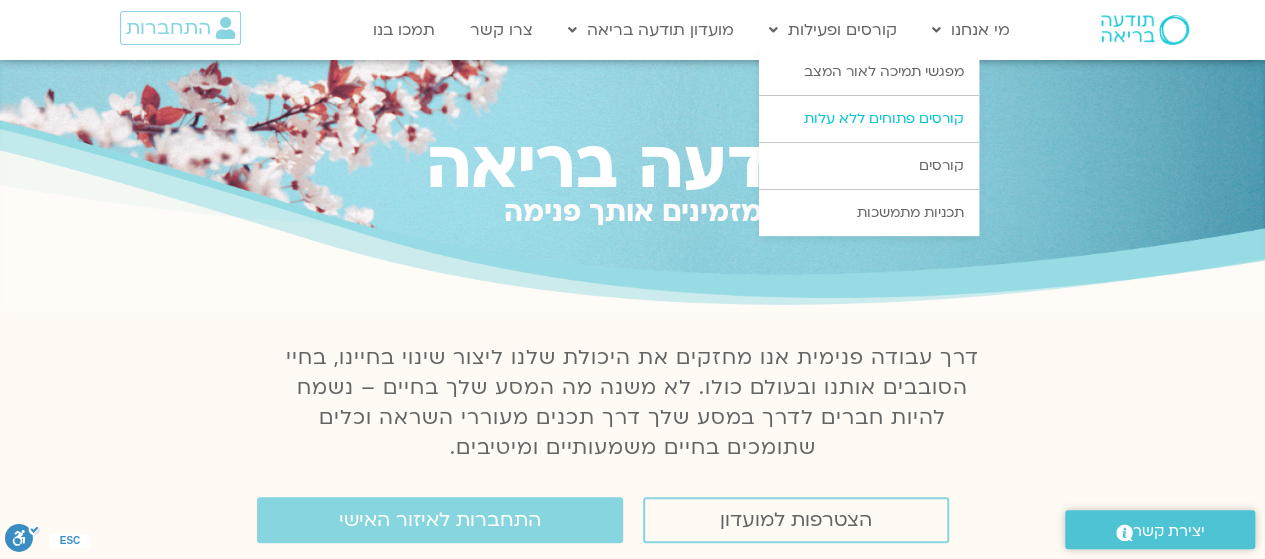 click on "קורסים פתוחים ללא עלות" at bounding box center [869, 119] 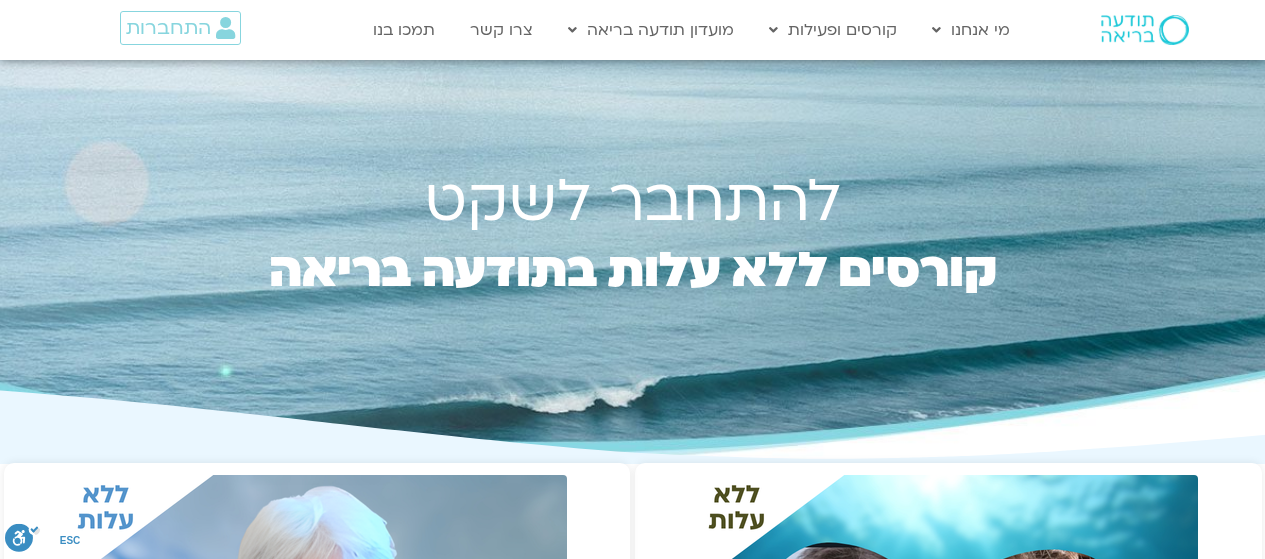 scroll, scrollTop: 0, scrollLeft: 0, axis: both 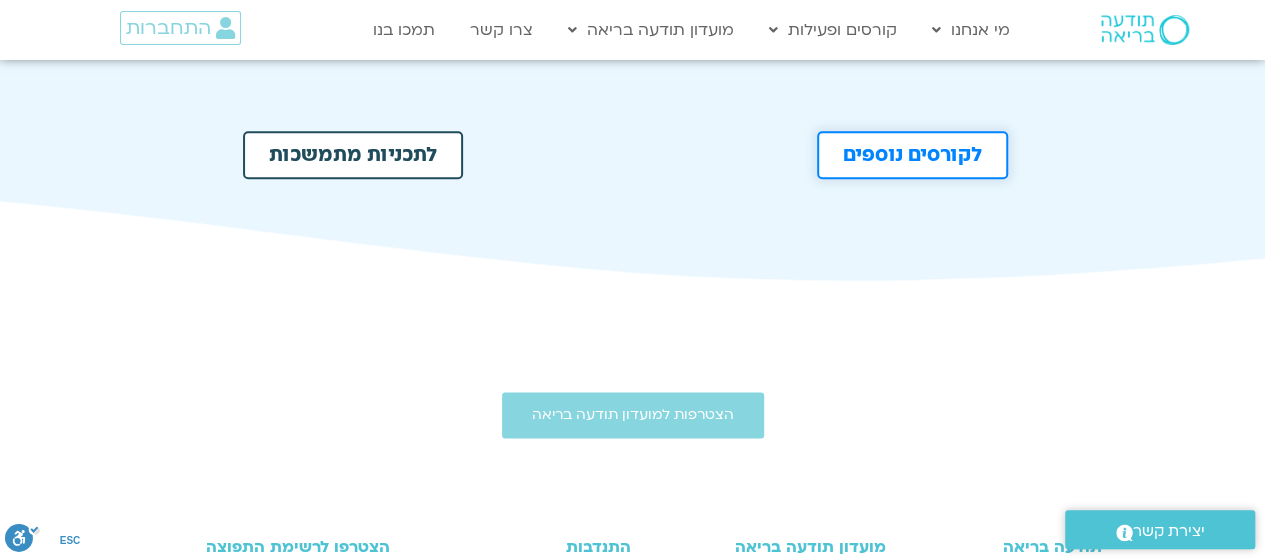 click on "לקורסים נוספים" at bounding box center [912, 155] 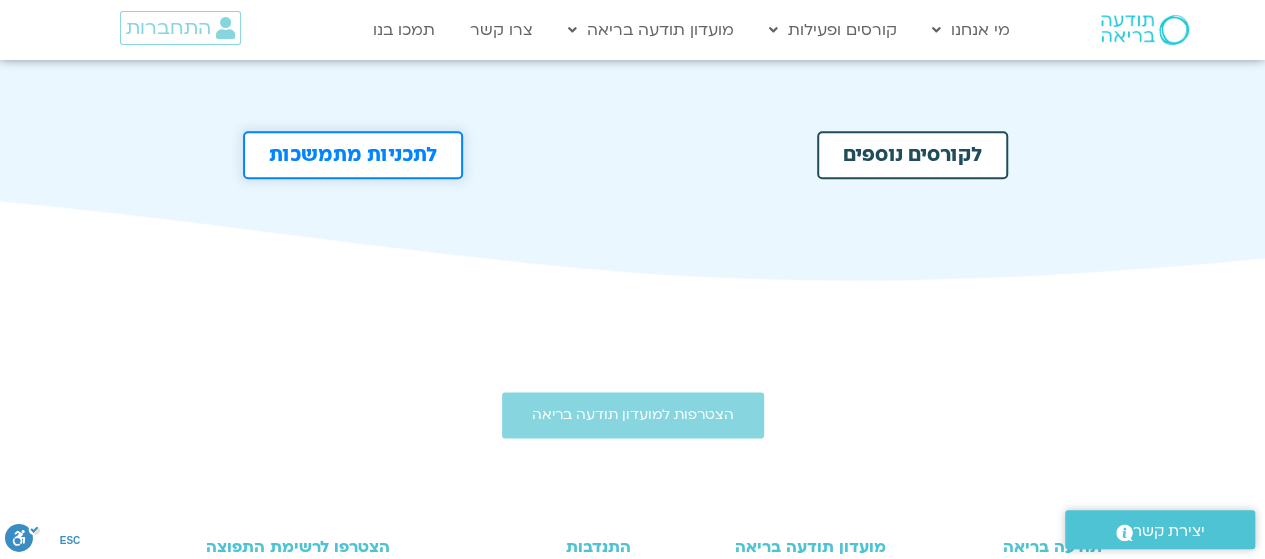 click on "לתכניות מתמשכות" at bounding box center [353, 155] 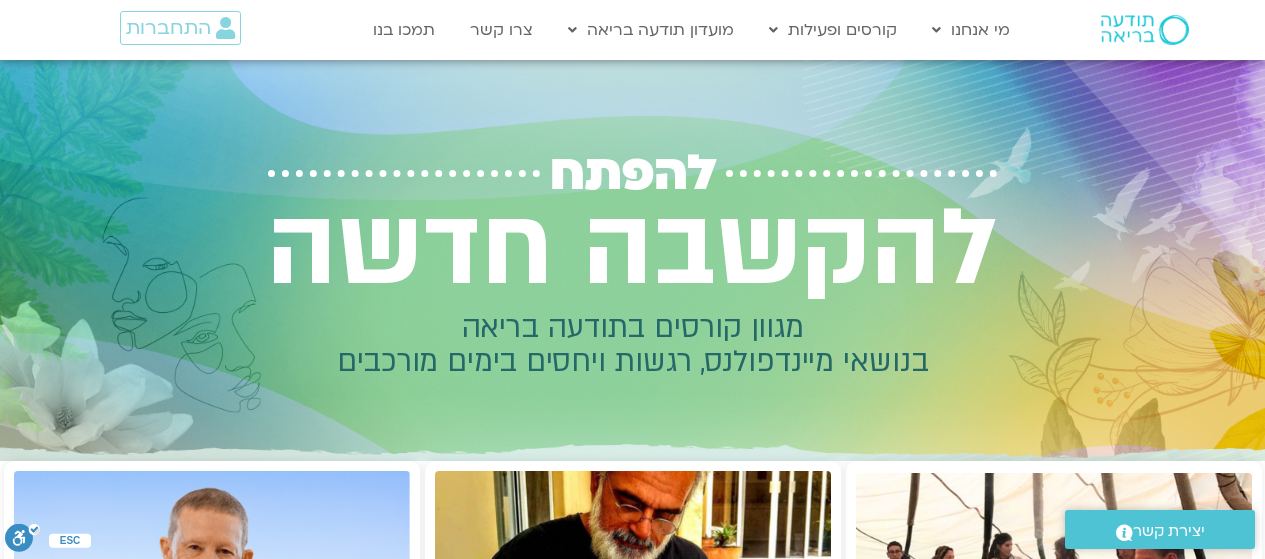 scroll, scrollTop: 0, scrollLeft: 0, axis: both 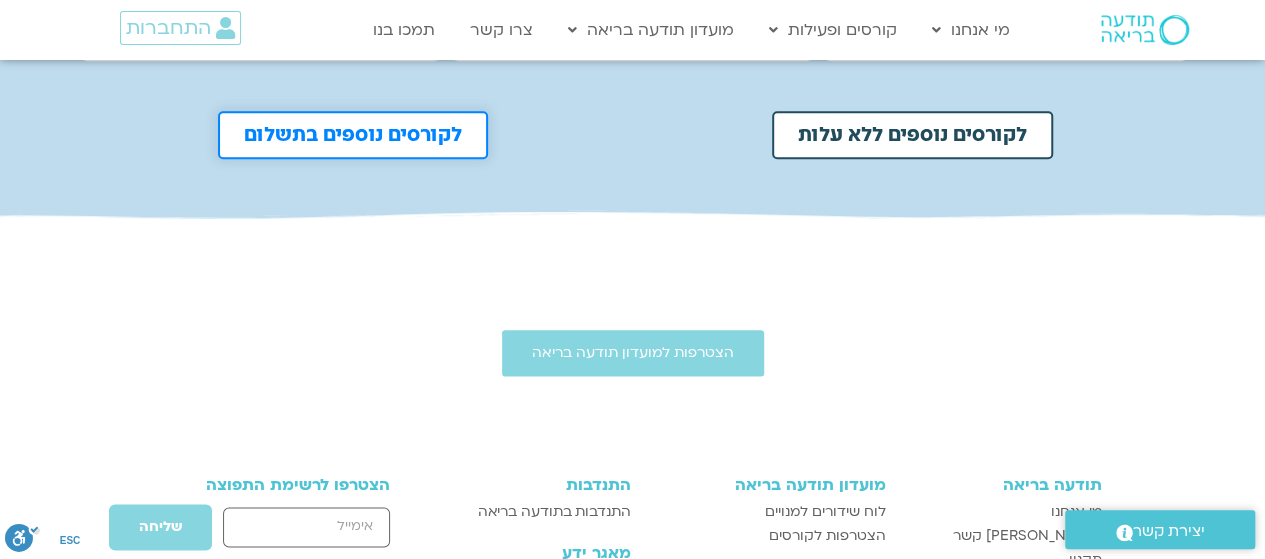 click on "לקורסים נוספים בתשלום" at bounding box center [353, 135] 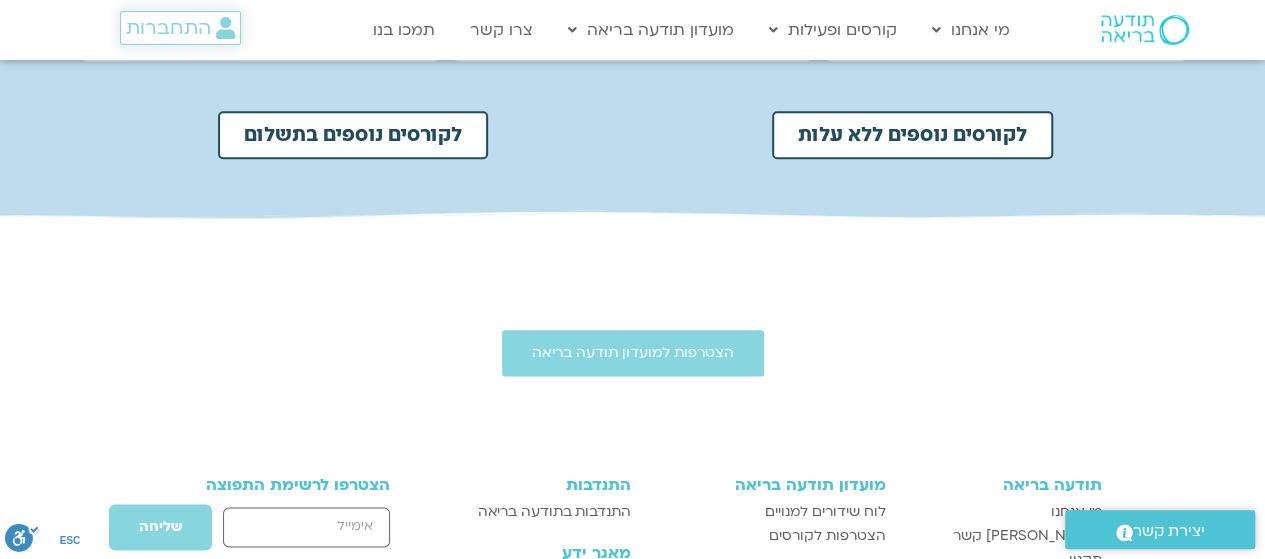 click on "התחברות" at bounding box center (168, 28) 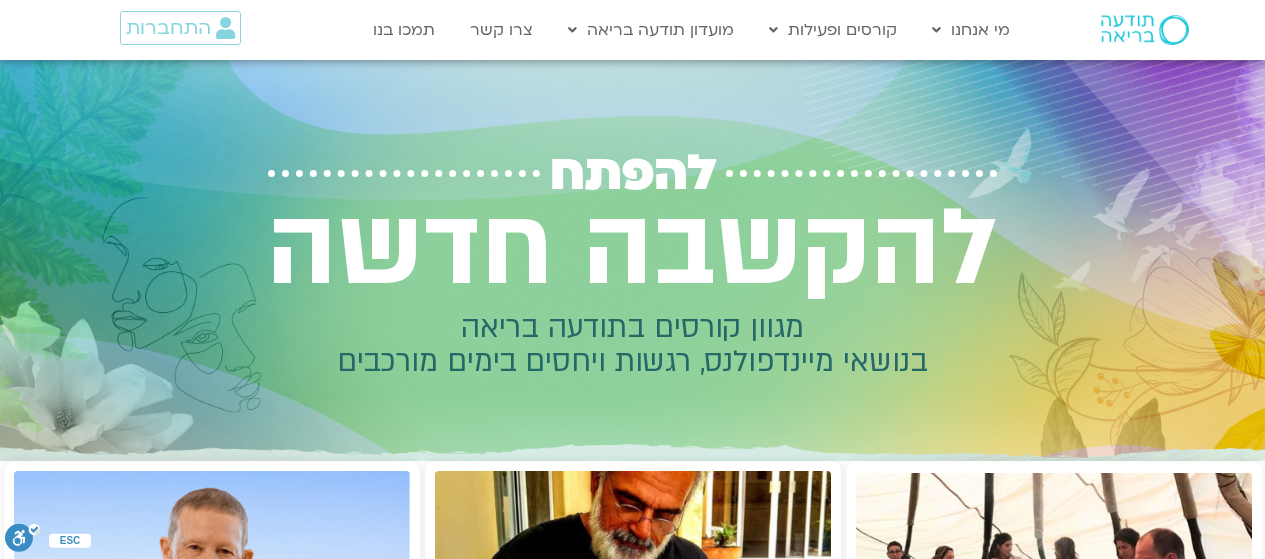 scroll, scrollTop: 0, scrollLeft: 0, axis: both 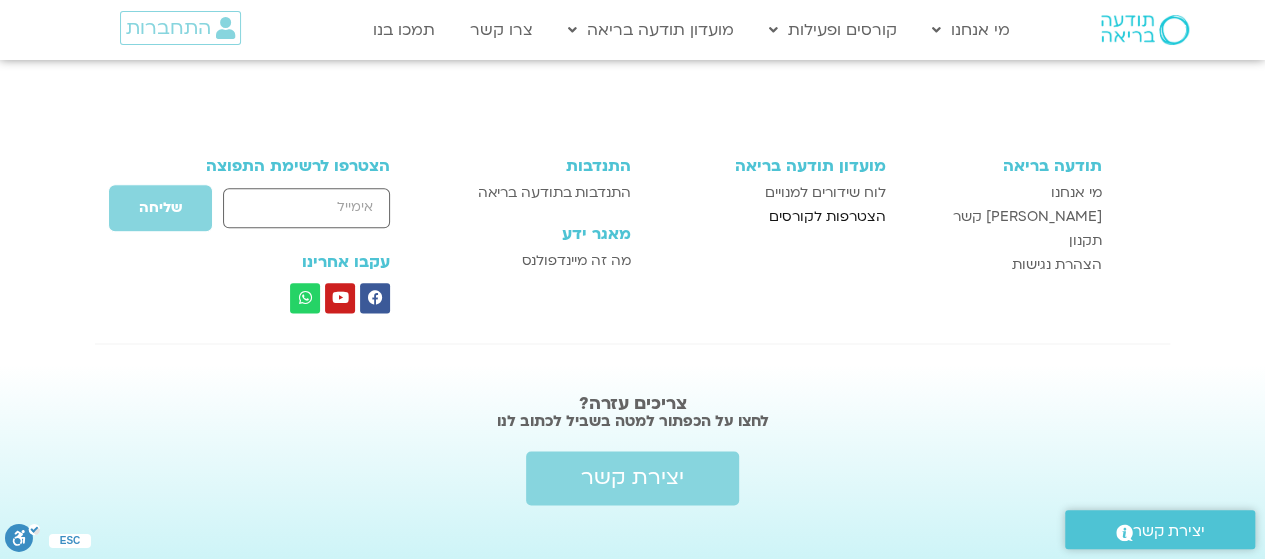 click on "הצטרפות לקורסים" at bounding box center (827, 217) 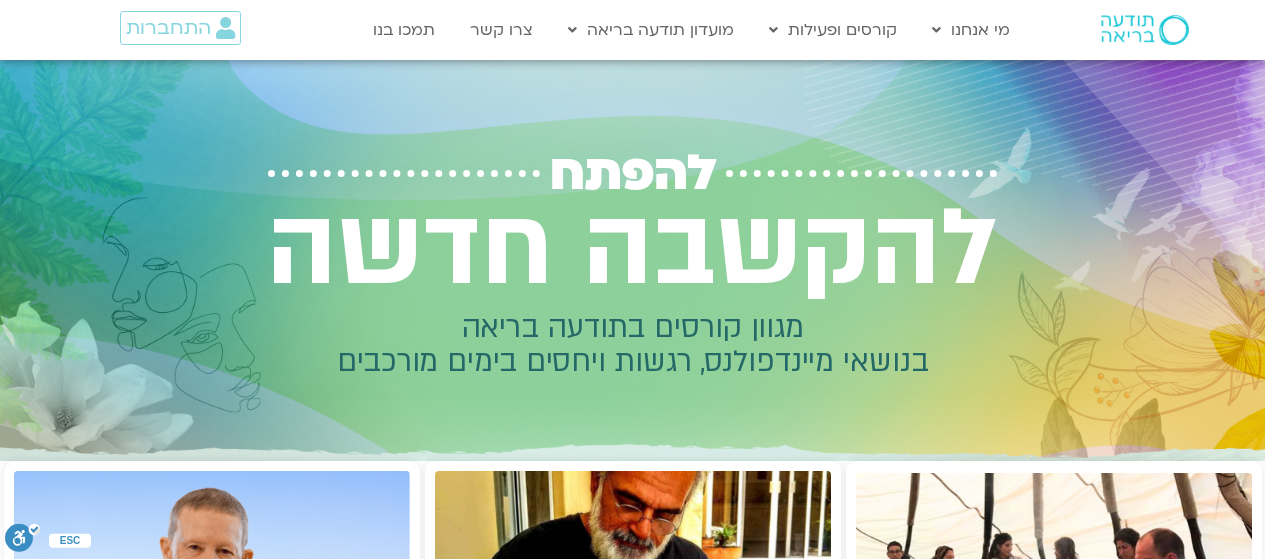 scroll, scrollTop: 0, scrollLeft: 0, axis: both 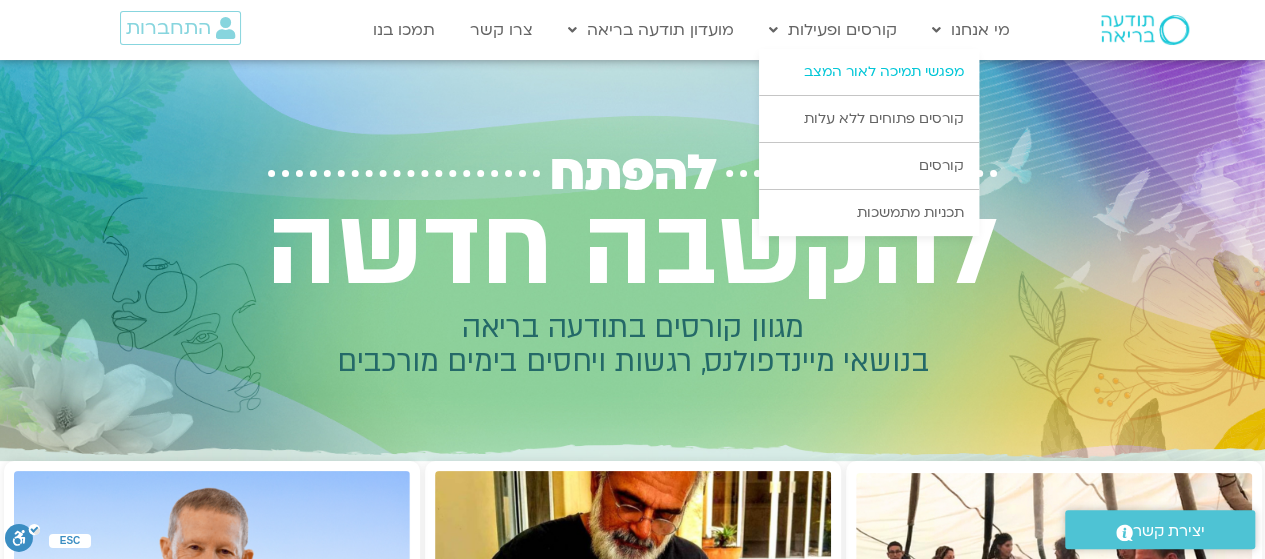 click on "מפגשי תמיכה לאור המצב" at bounding box center (869, 72) 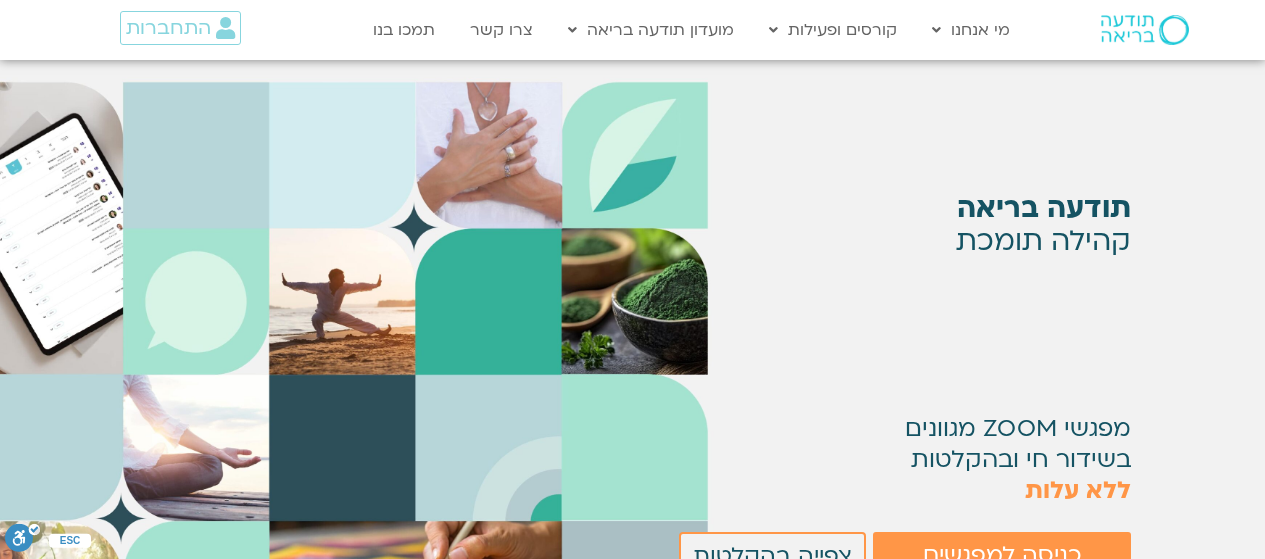 scroll, scrollTop: 0, scrollLeft: 0, axis: both 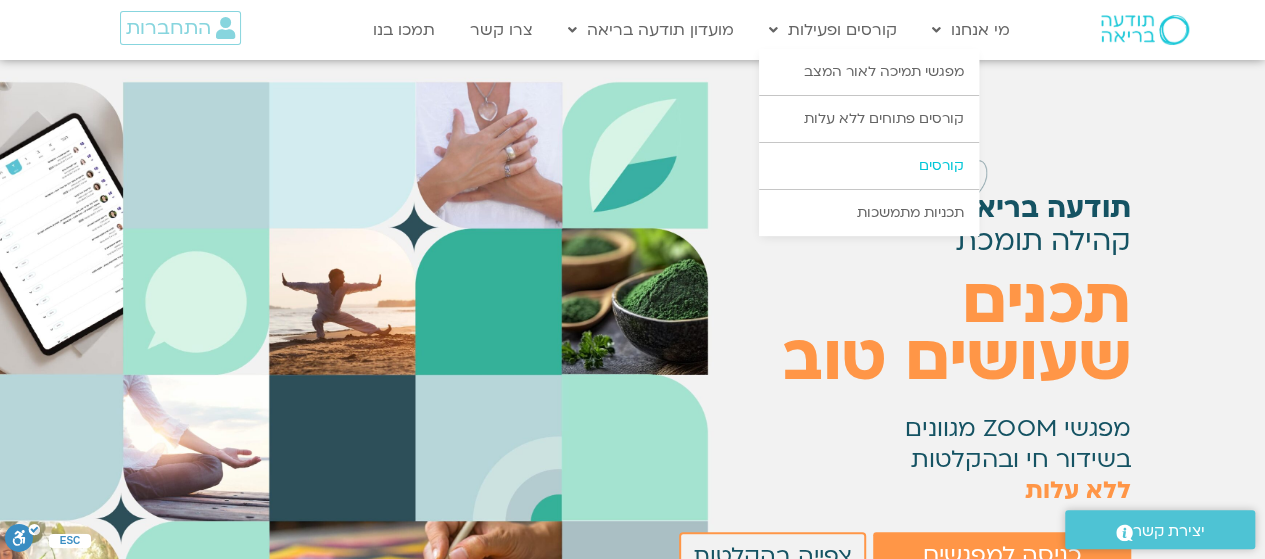 click on "קורסים" at bounding box center (869, 166) 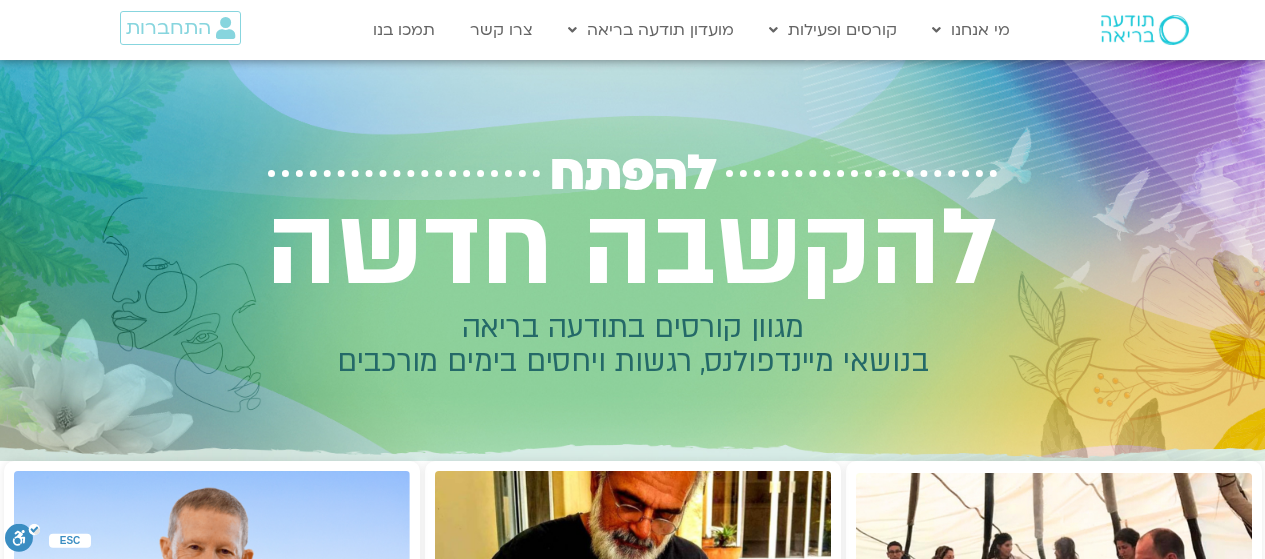 scroll, scrollTop: 0, scrollLeft: 0, axis: both 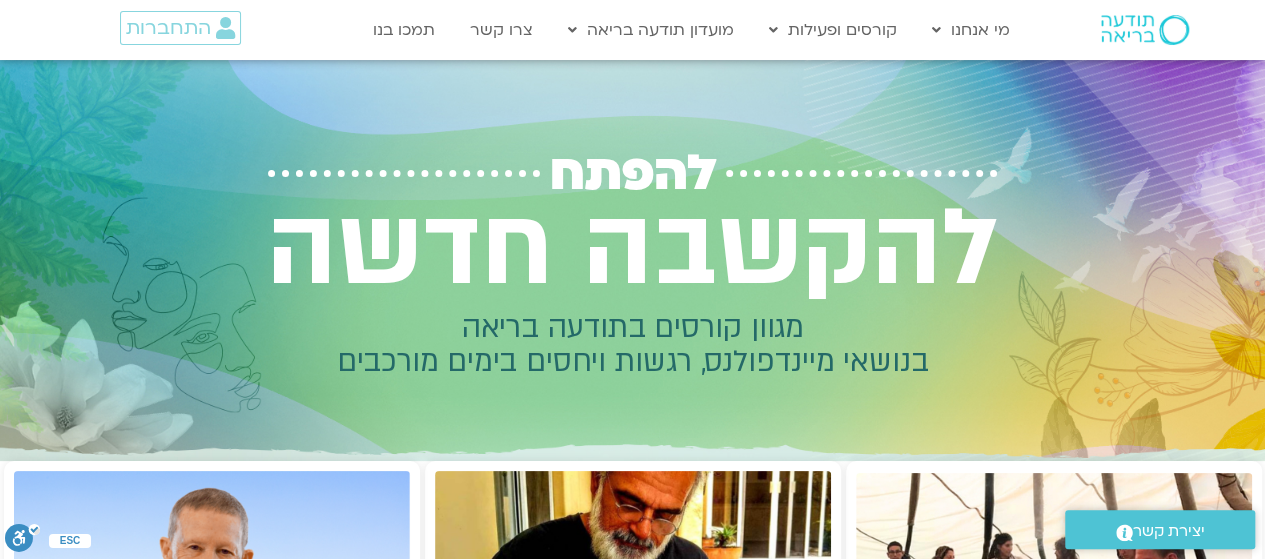 click at bounding box center (1145, 30) 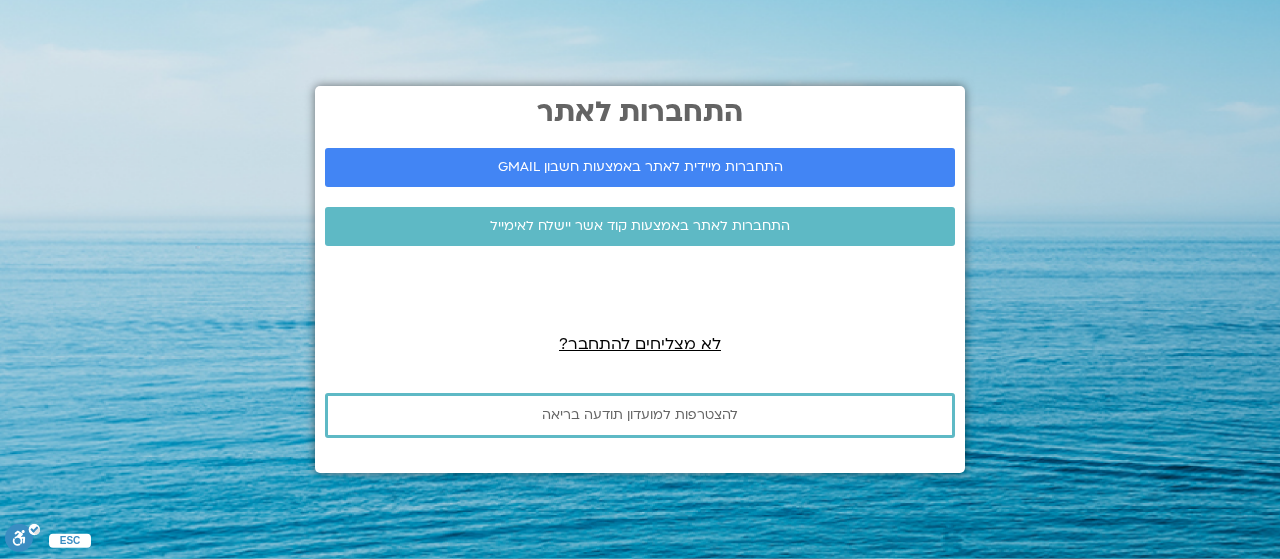 scroll, scrollTop: 0, scrollLeft: 0, axis: both 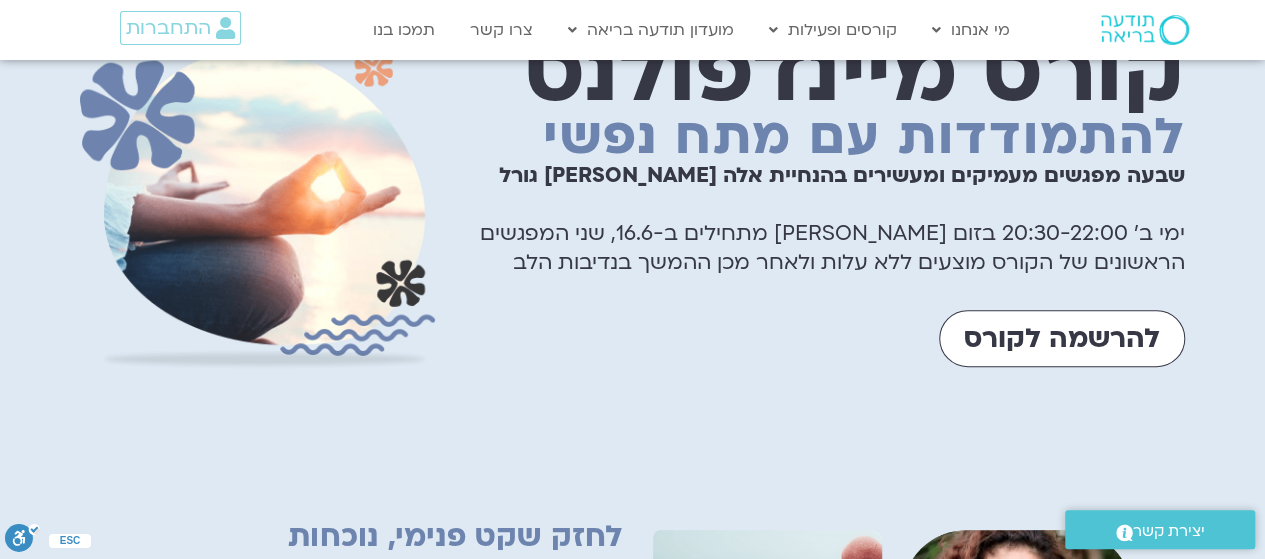 click on "להרשמה לקורס" at bounding box center (820, 338) 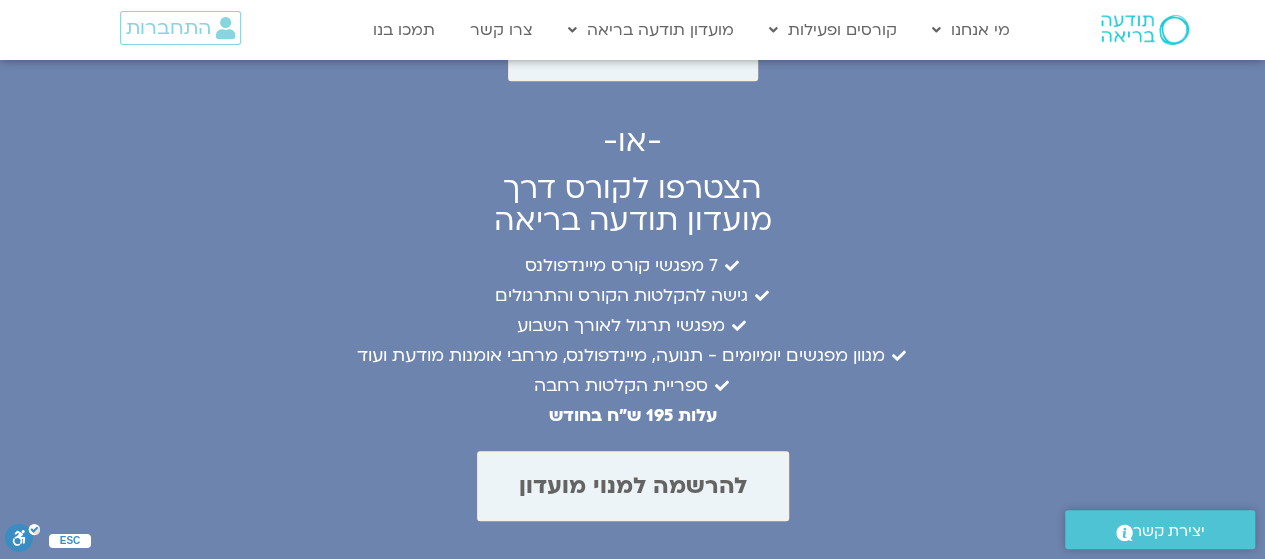 scroll, scrollTop: 8431, scrollLeft: 0, axis: vertical 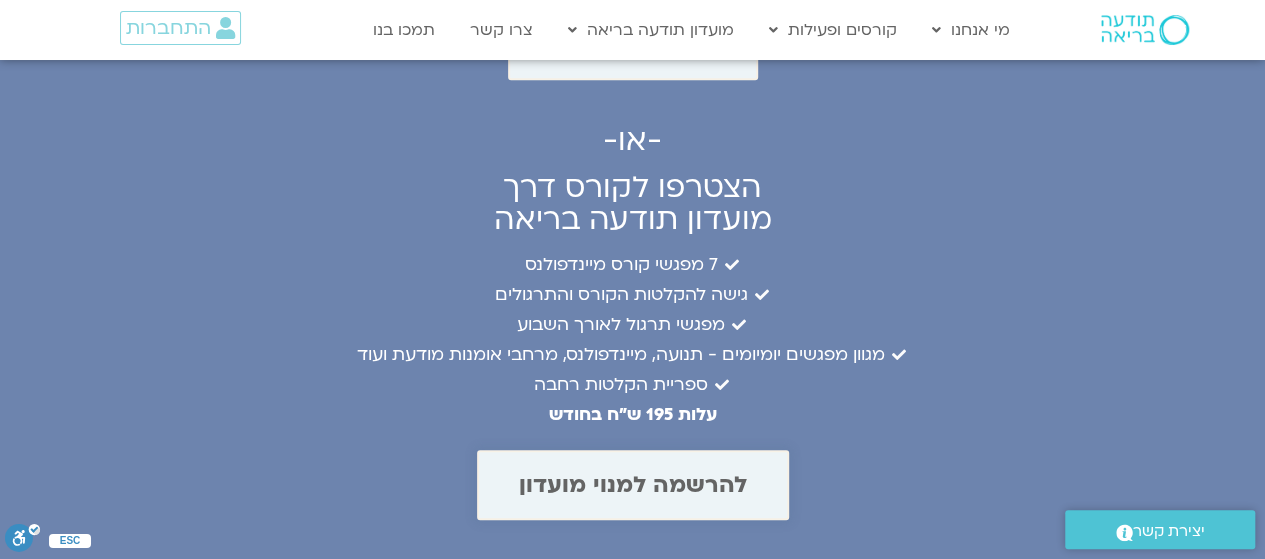 click on "להרשמה למנוי מועדון" at bounding box center [633, 485] 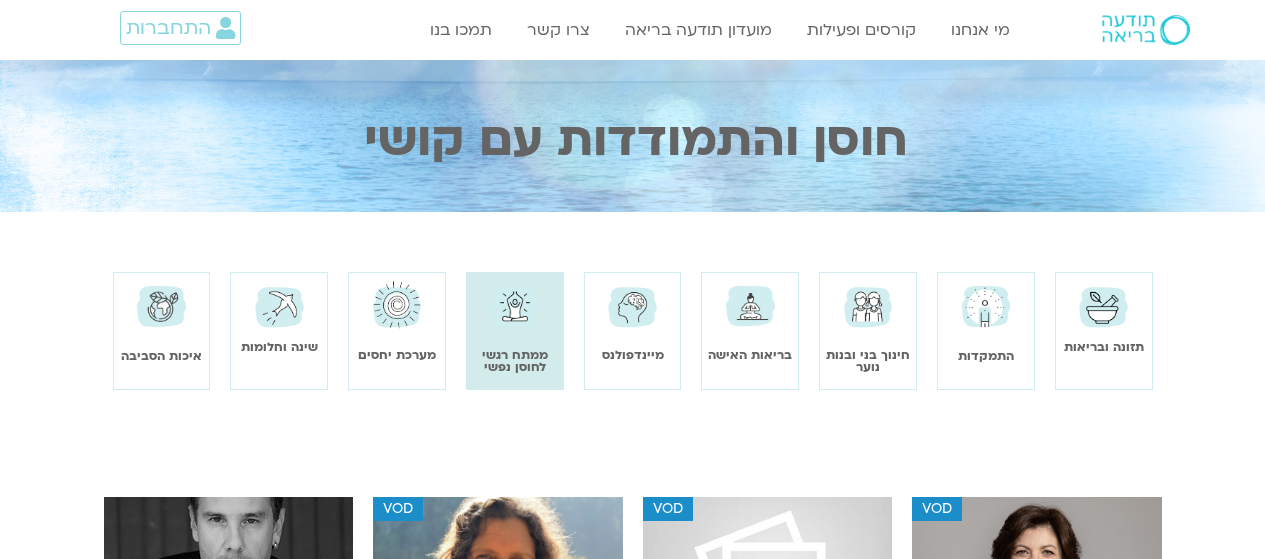 scroll, scrollTop: 0, scrollLeft: 0, axis: both 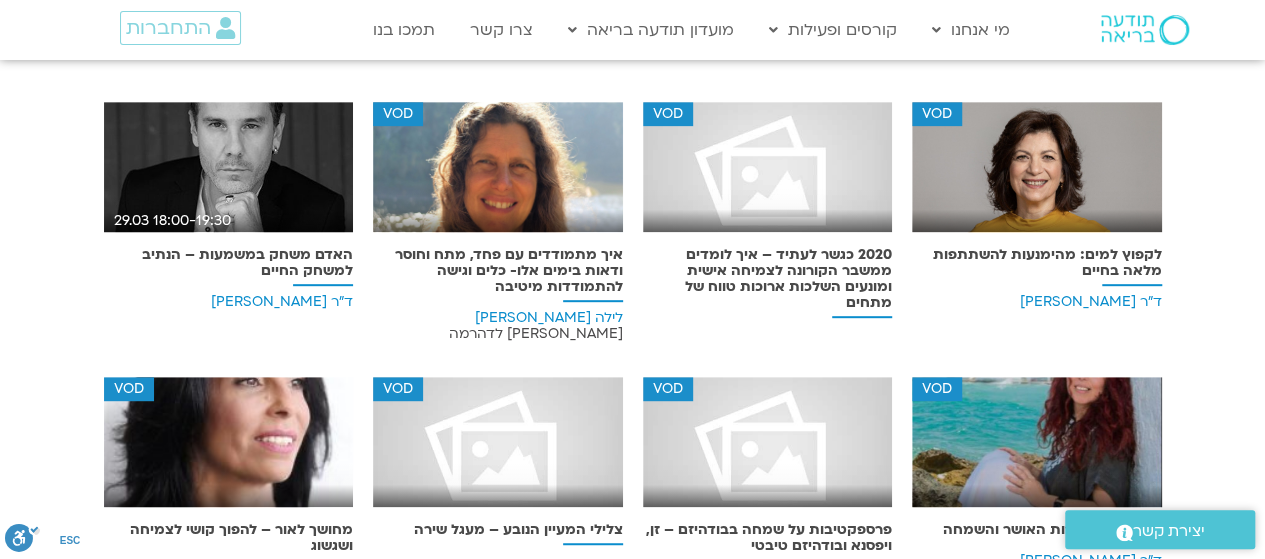 drag, startPoint x: 1120, startPoint y: 253, endPoint x: 1242, endPoint y: 254, distance: 122.0041 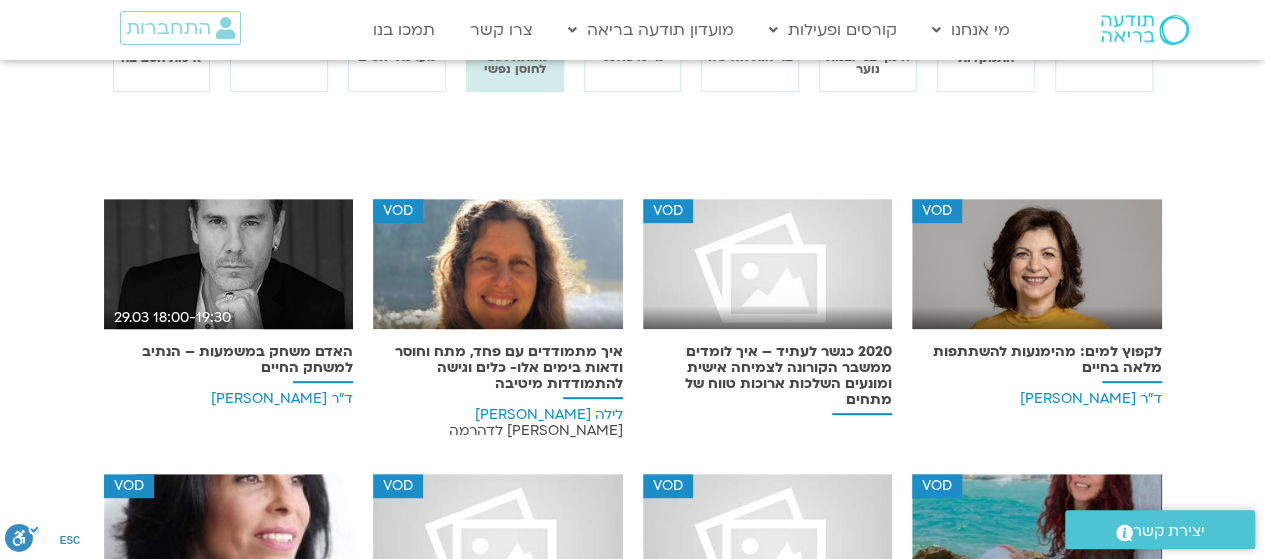 scroll, scrollTop: 299, scrollLeft: 0, axis: vertical 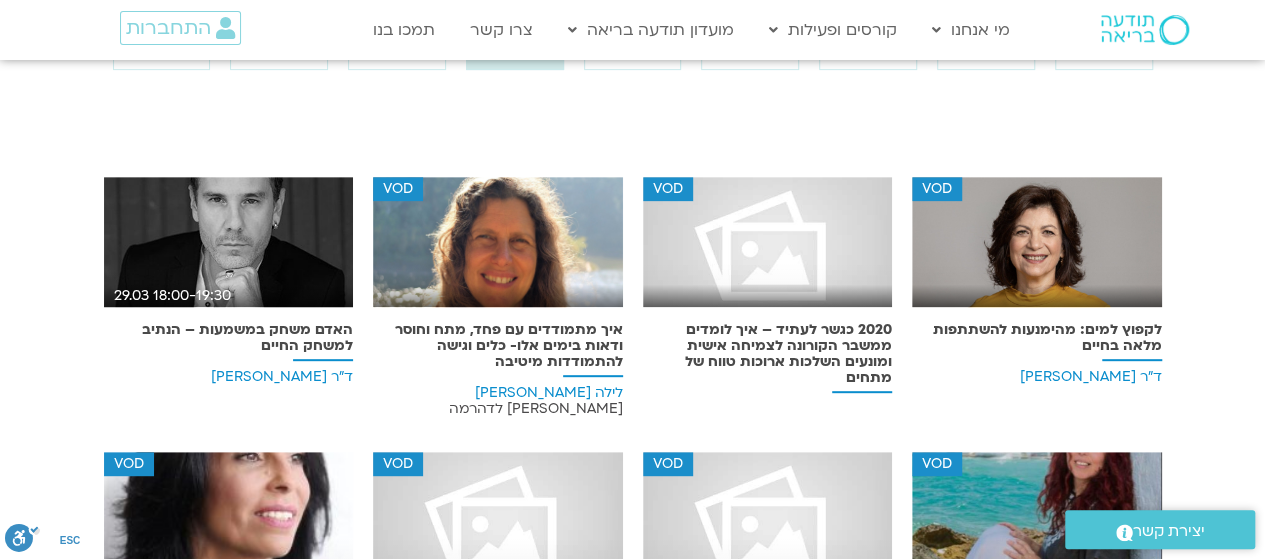 click on "VOD" at bounding box center [1037, 242] 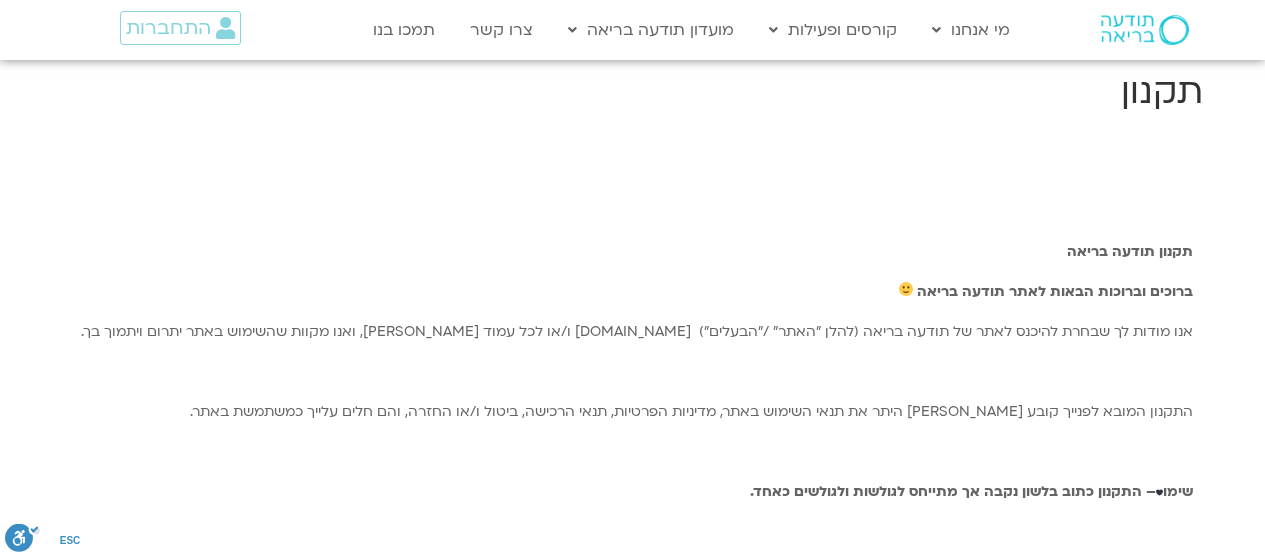 scroll, scrollTop: 0, scrollLeft: 0, axis: both 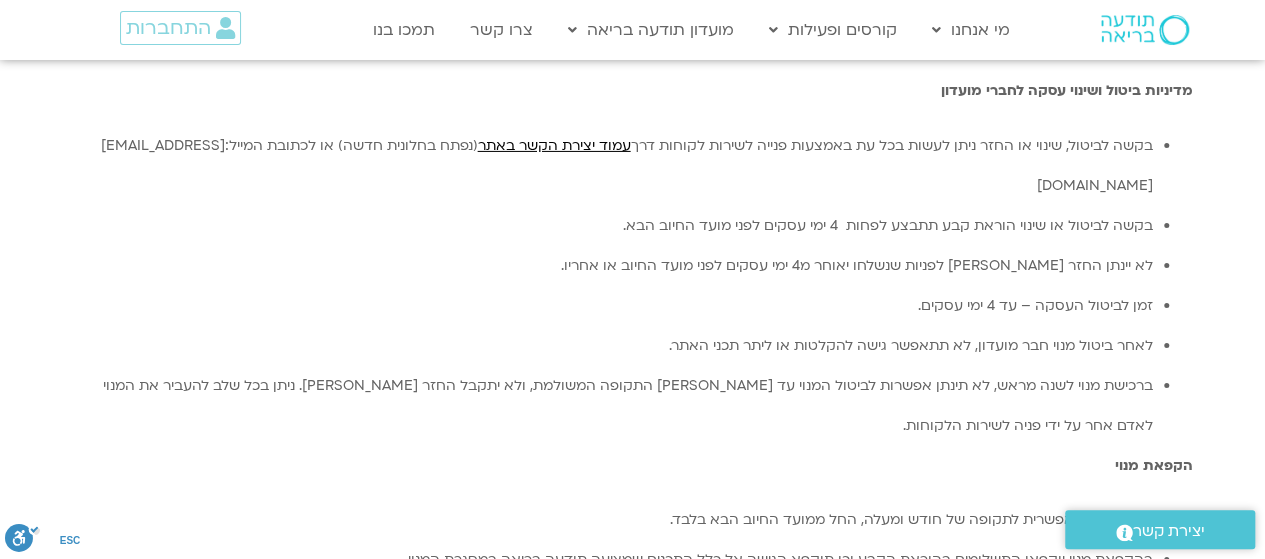 drag, startPoint x: 600, startPoint y: 235, endPoint x: 1153, endPoint y: 142, distance: 560.76556 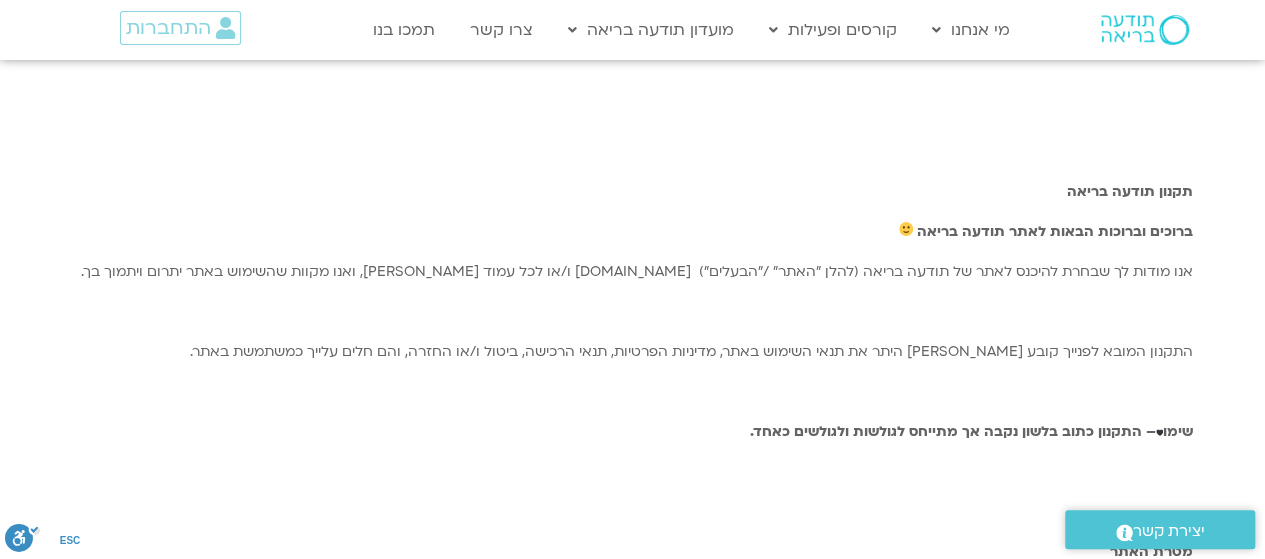 scroll, scrollTop: 59, scrollLeft: 0, axis: vertical 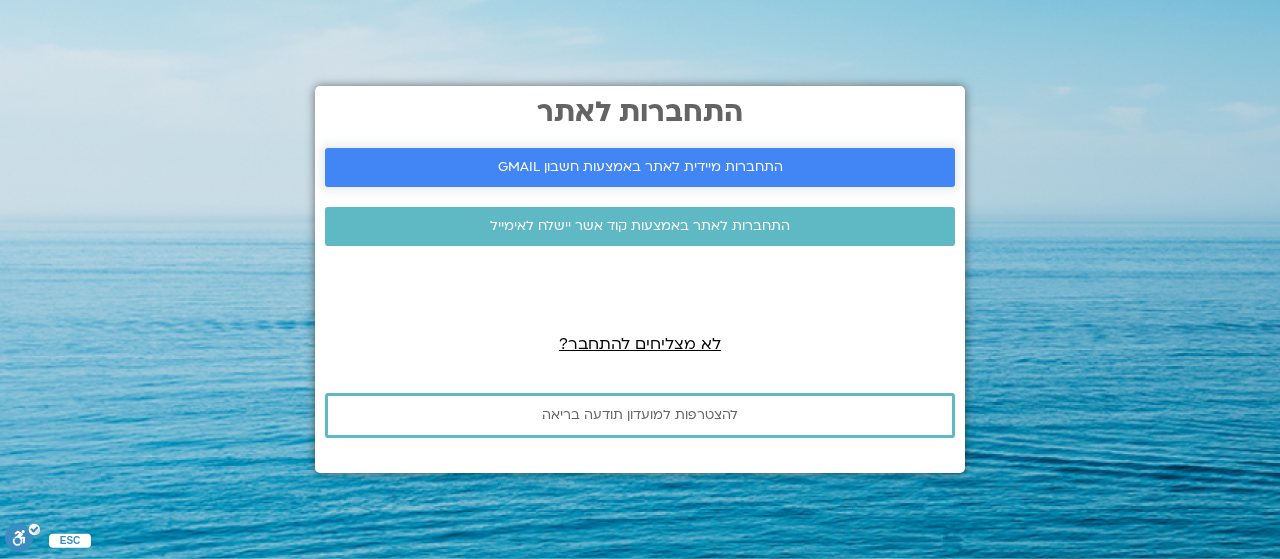 click on "התחברות מיידית לאתר באמצעות חשבון GMAIL" at bounding box center [640, 167] 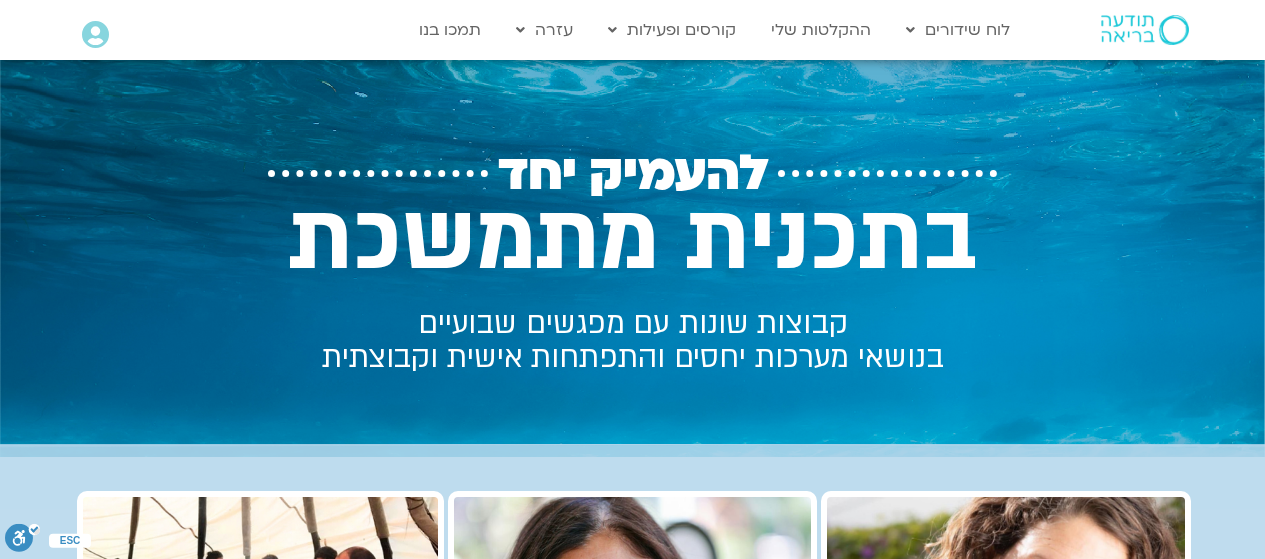scroll, scrollTop: 0, scrollLeft: 0, axis: both 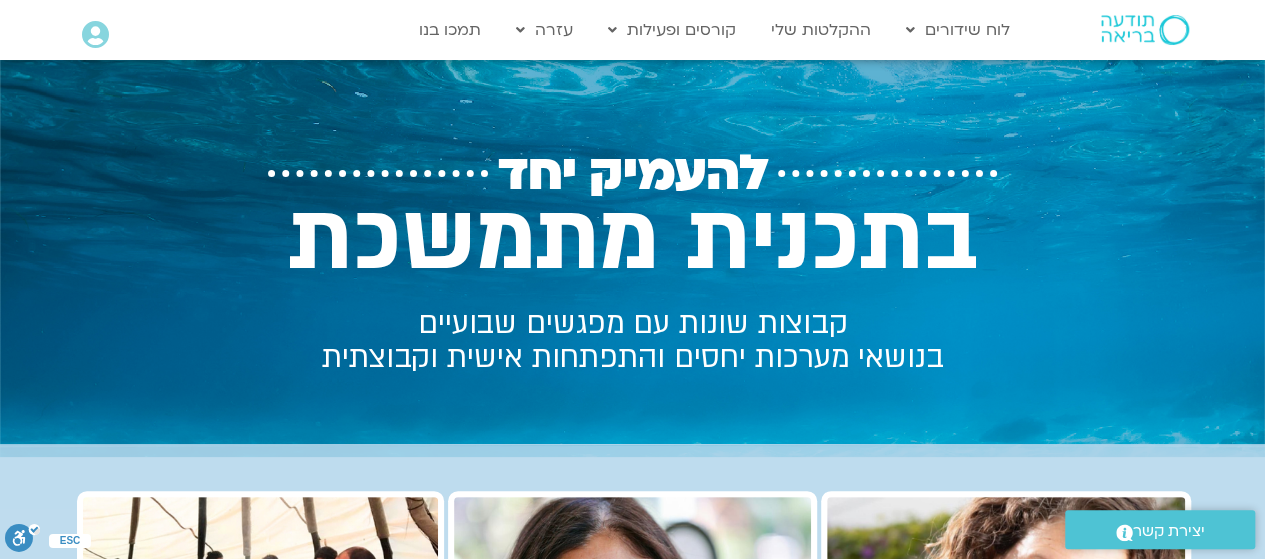 click at bounding box center (1145, 30) 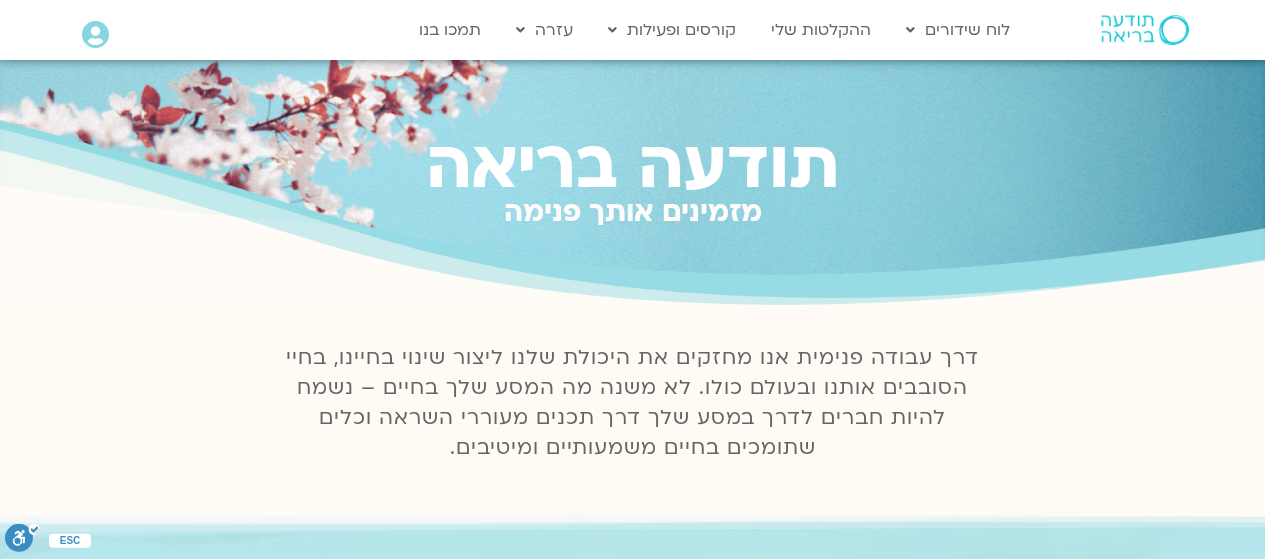 scroll, scrollTop: 0, scrollLeft: 0, axis: both 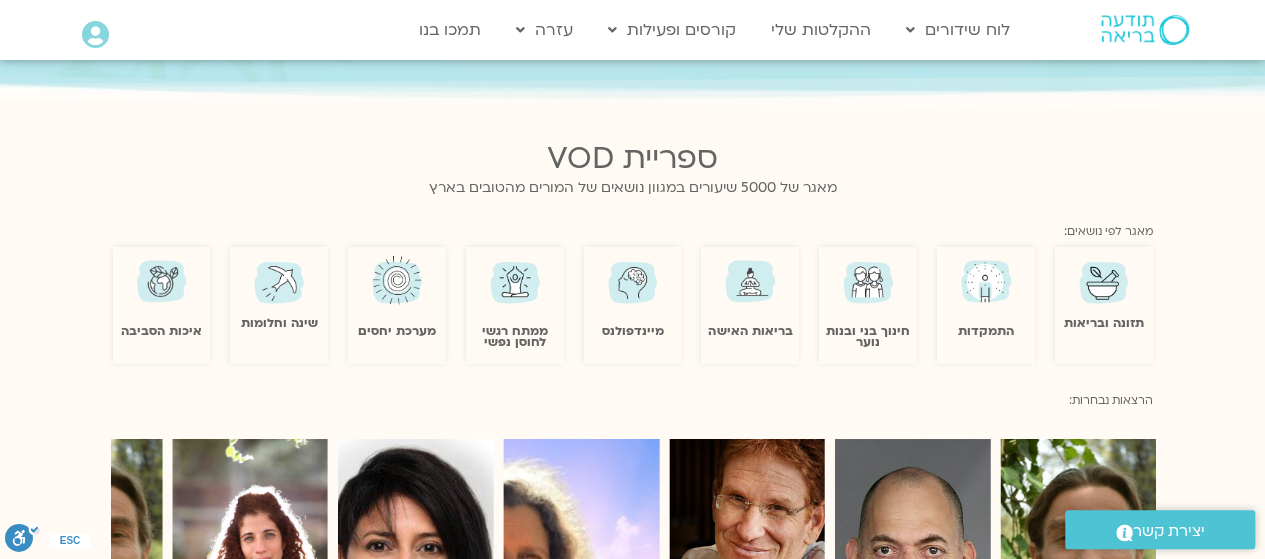click at bounding box center [633, 280] 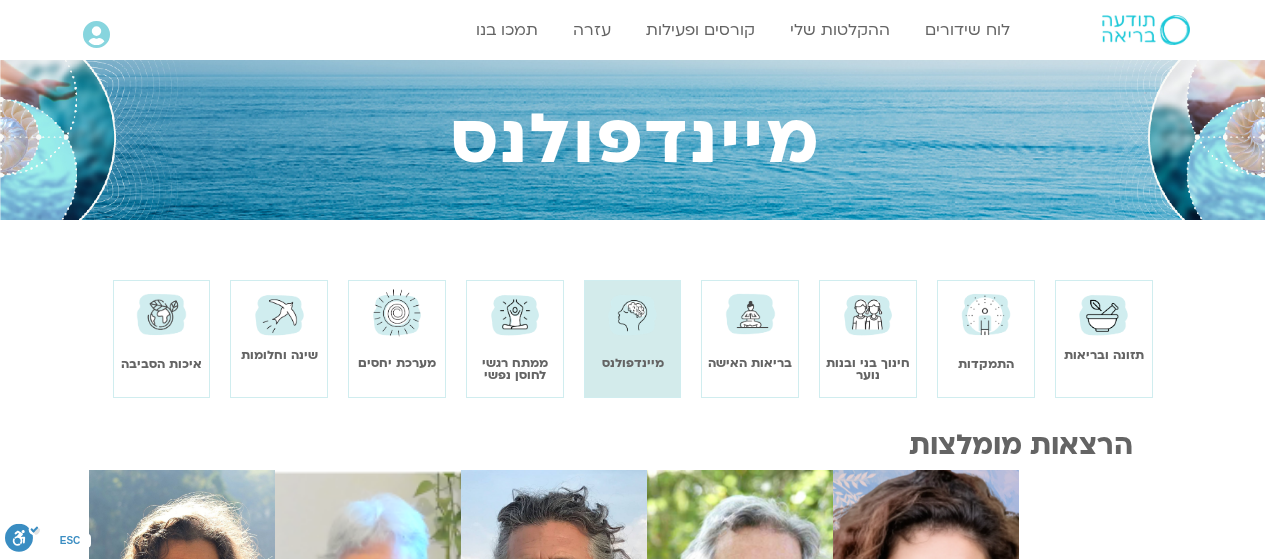 scroll, scrollTop: 0, scrollLeft: 0, axis: both 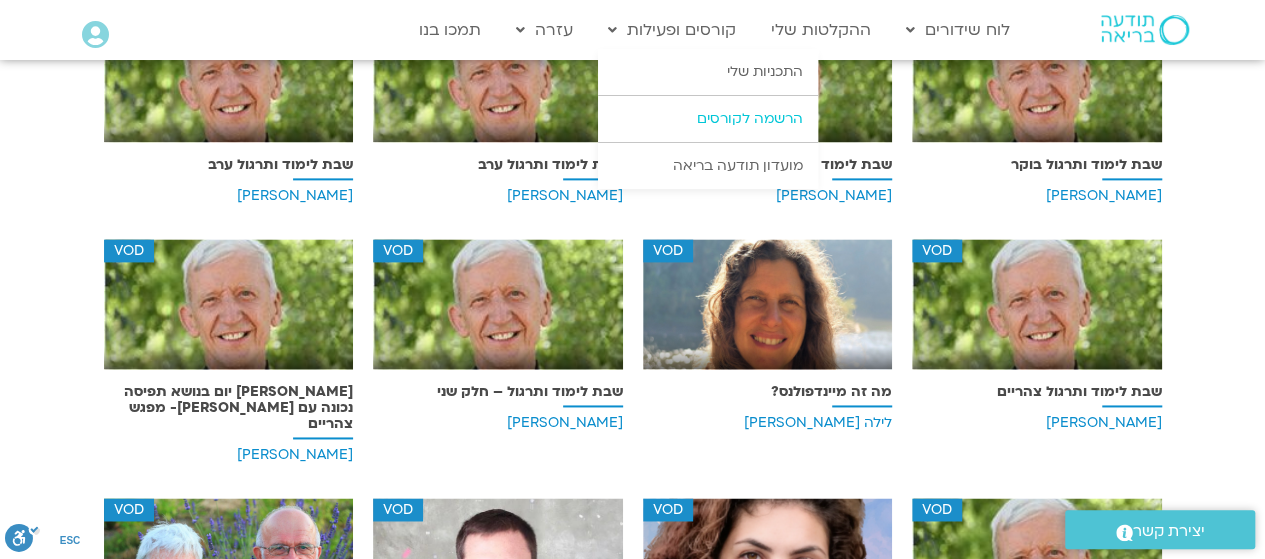 click on "הרשמה לקורסים" at bounding box center [708, 119] 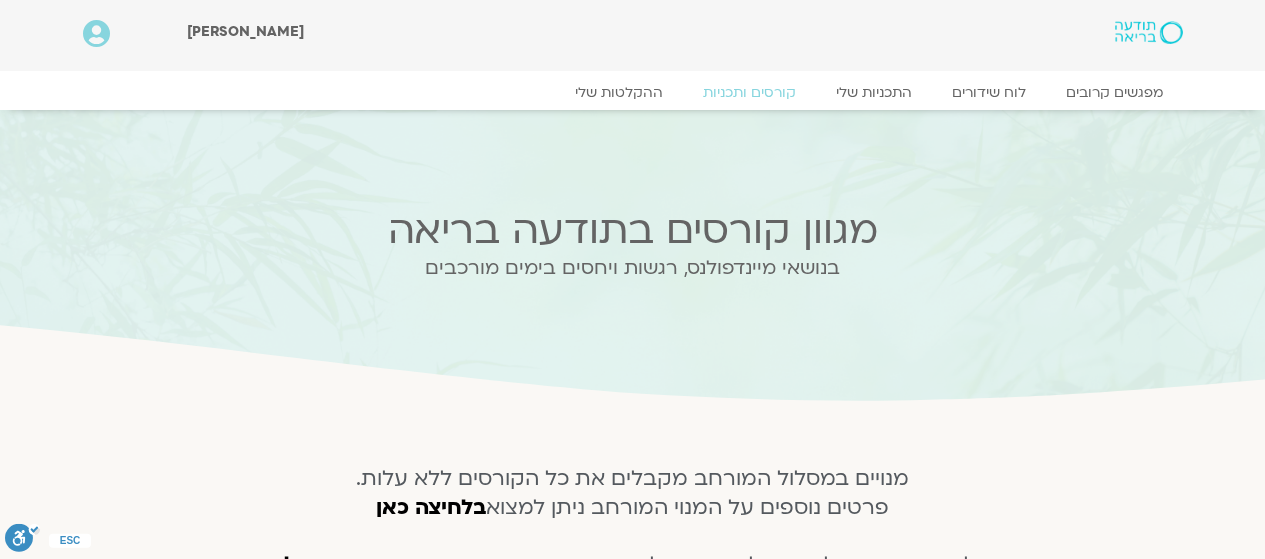 scroll, scrollTop: 0, scrollLeft: 0, axis: both 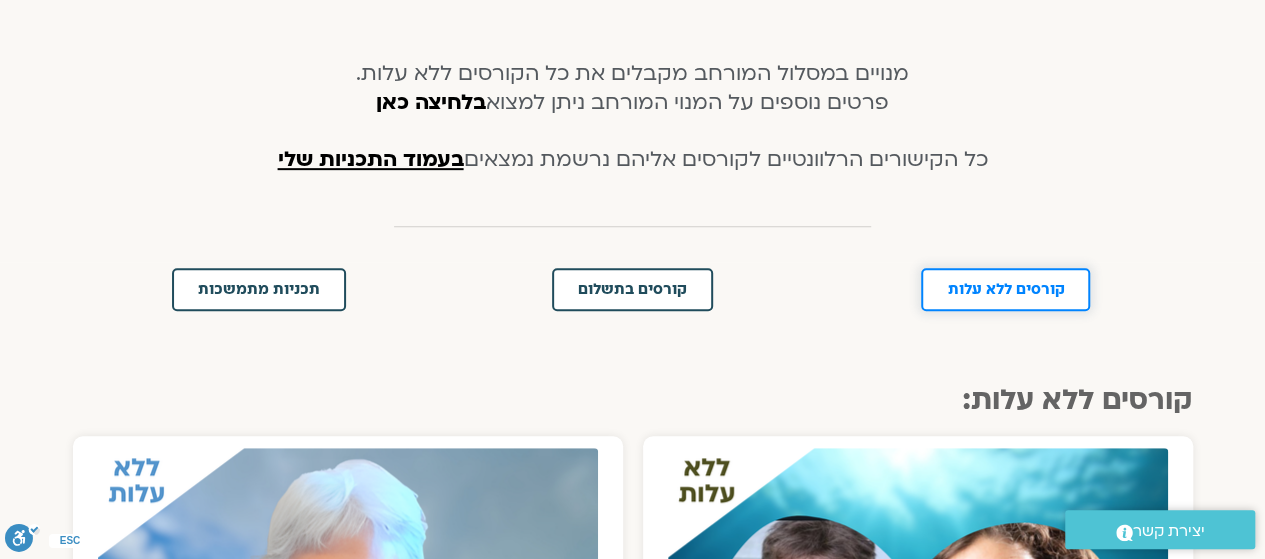 click on "קורסים ללא עלות" at bounding box center (1005, 289) 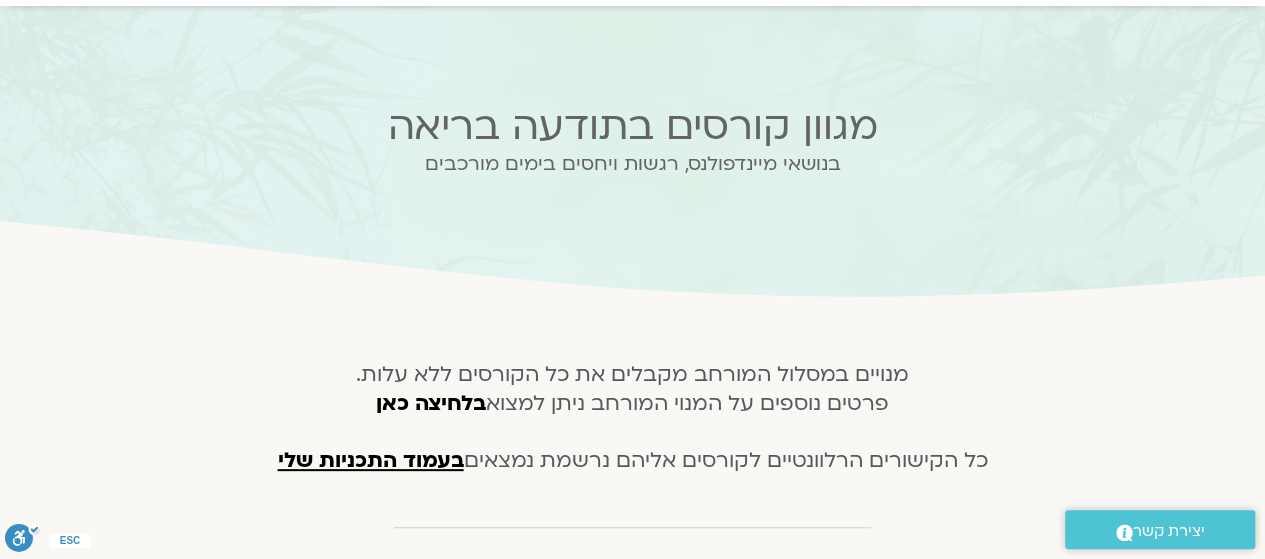 scroll, scrollTop: 0, scrollLeft: 0, axis: both 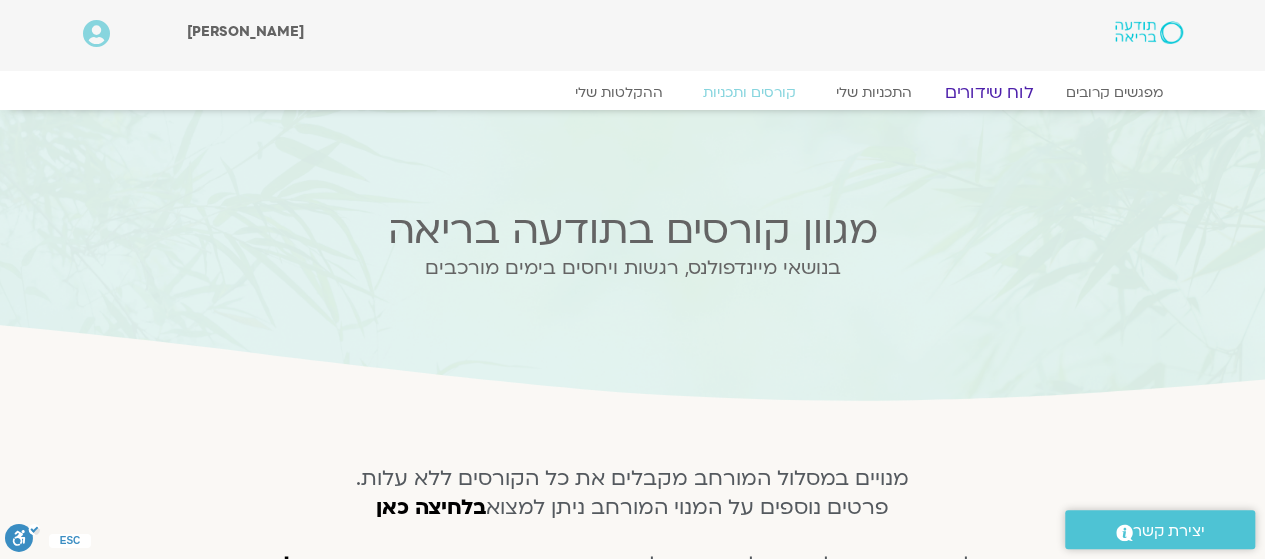 click on "לוח שידורים" 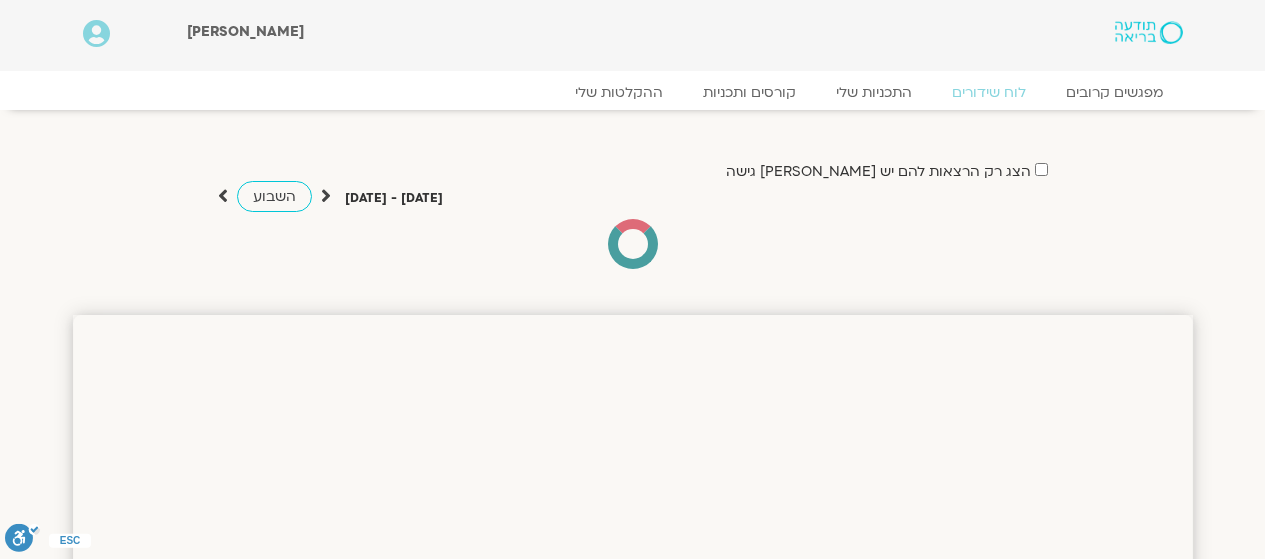 scroll, scrollTop: 0, scrollLeft: 0, axis: both 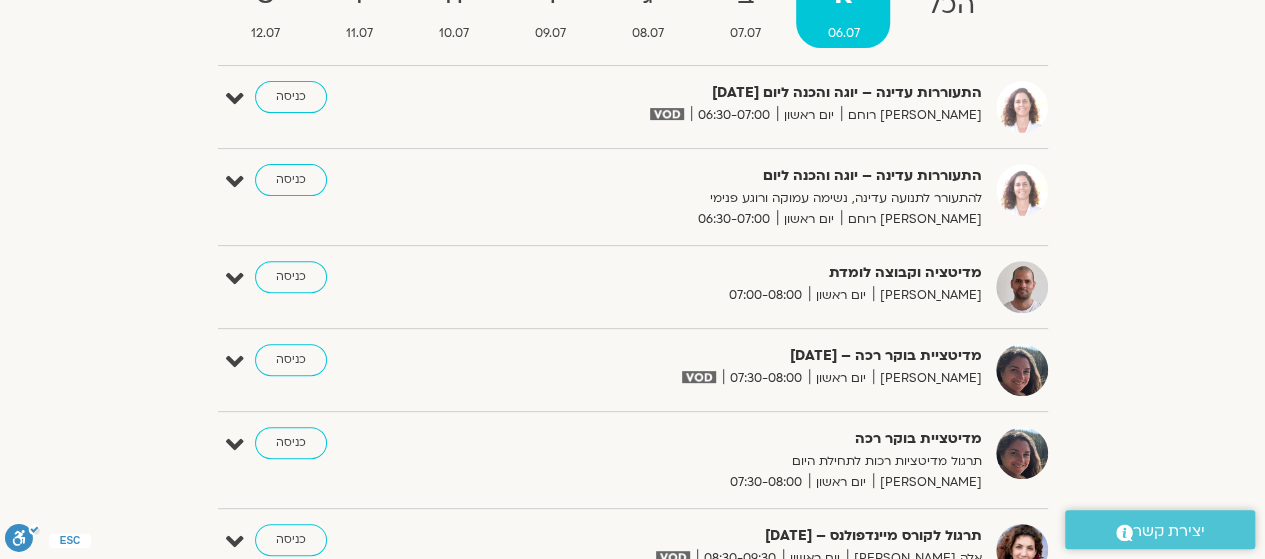 click at bounding box center [235, 99] 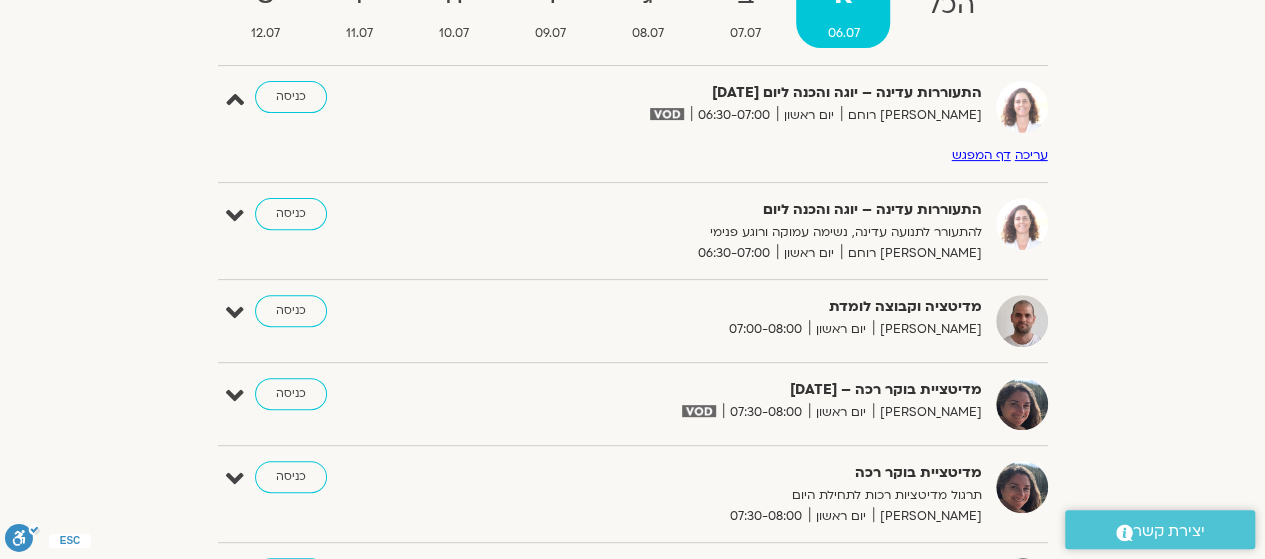 click at bounding box center (235, 99) 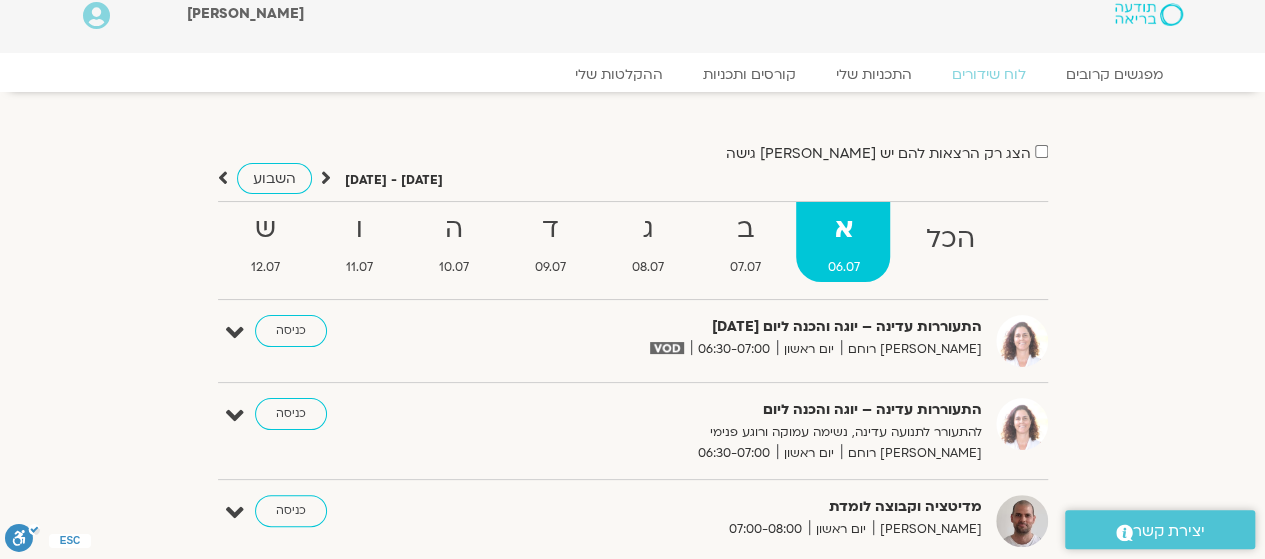scroll, scrollTop: 0, scrollLeft: 0, axis: both 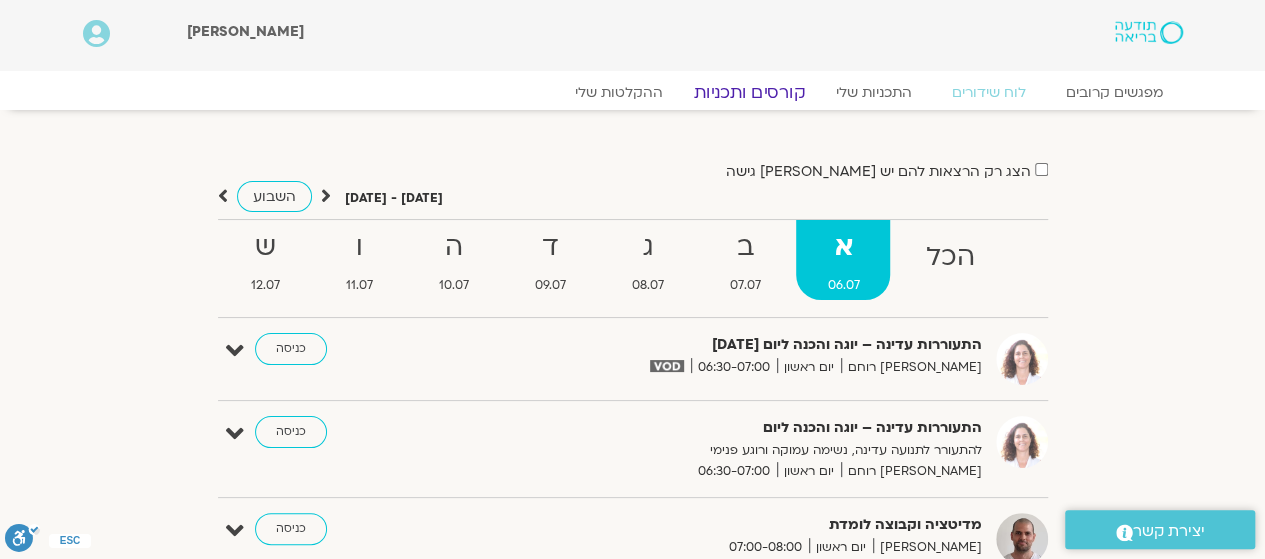 click on "קורסים ותכניות" 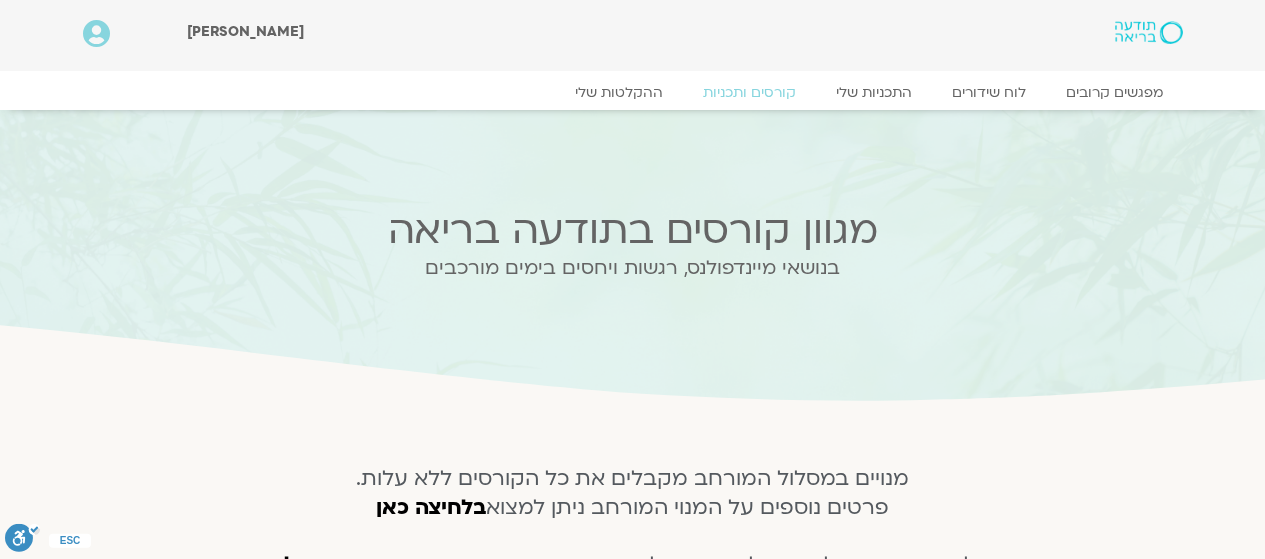 scroll, scrollTop: 0, scrollLeft: 0, axis: both 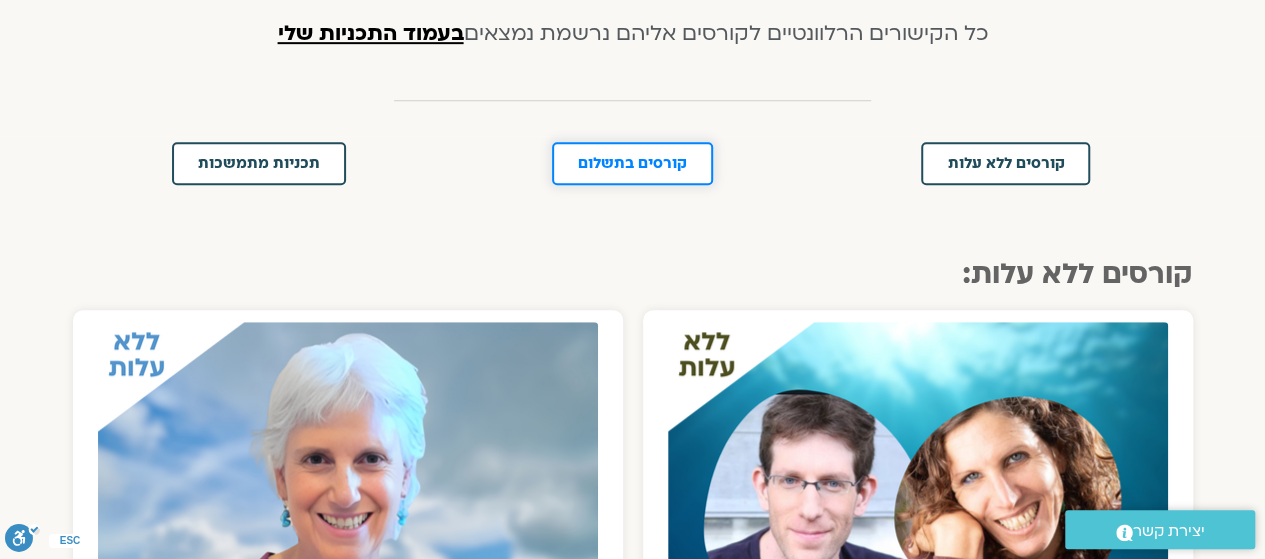 click on "קורסים בתשלום" at bounding box center [632, 163] 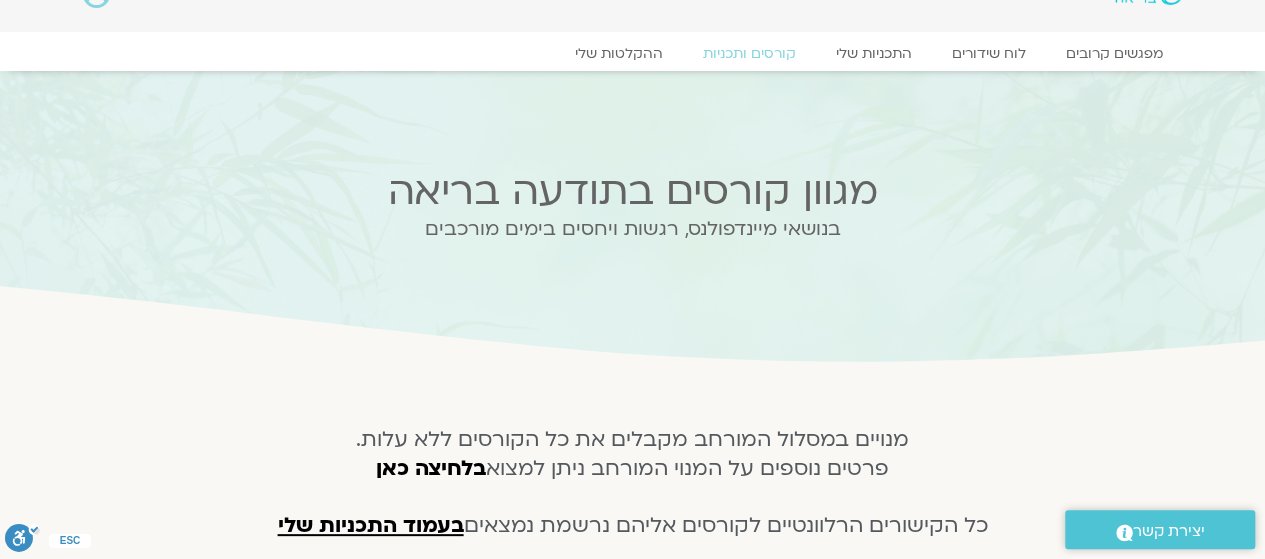 scroll, scrollTop: 0, scrollLeft: 0, axis: both 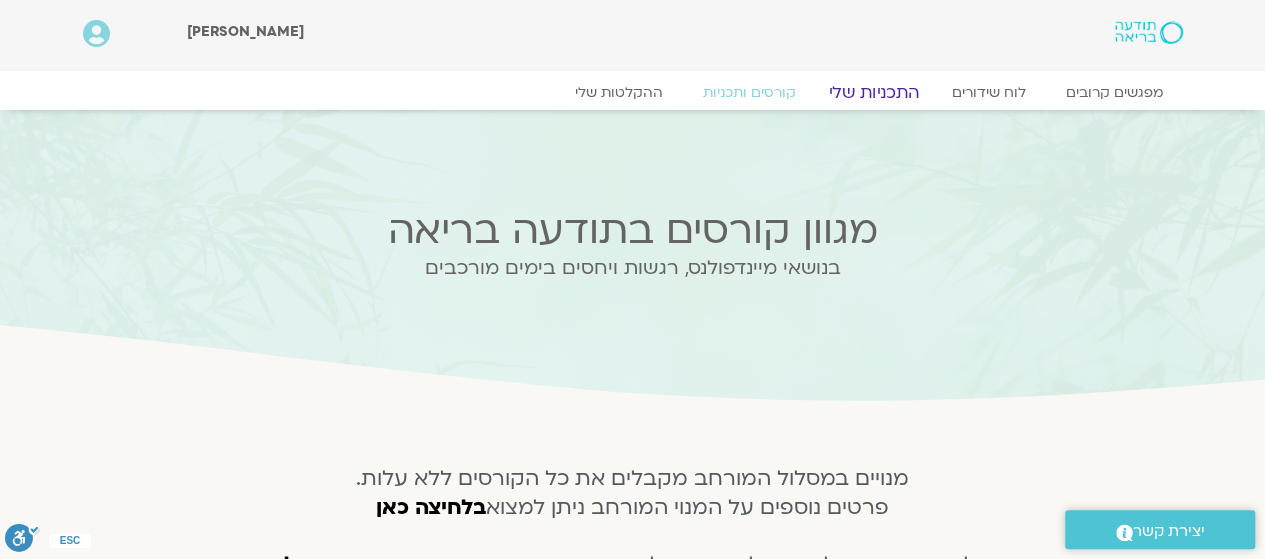 click on "התכניות שלי" 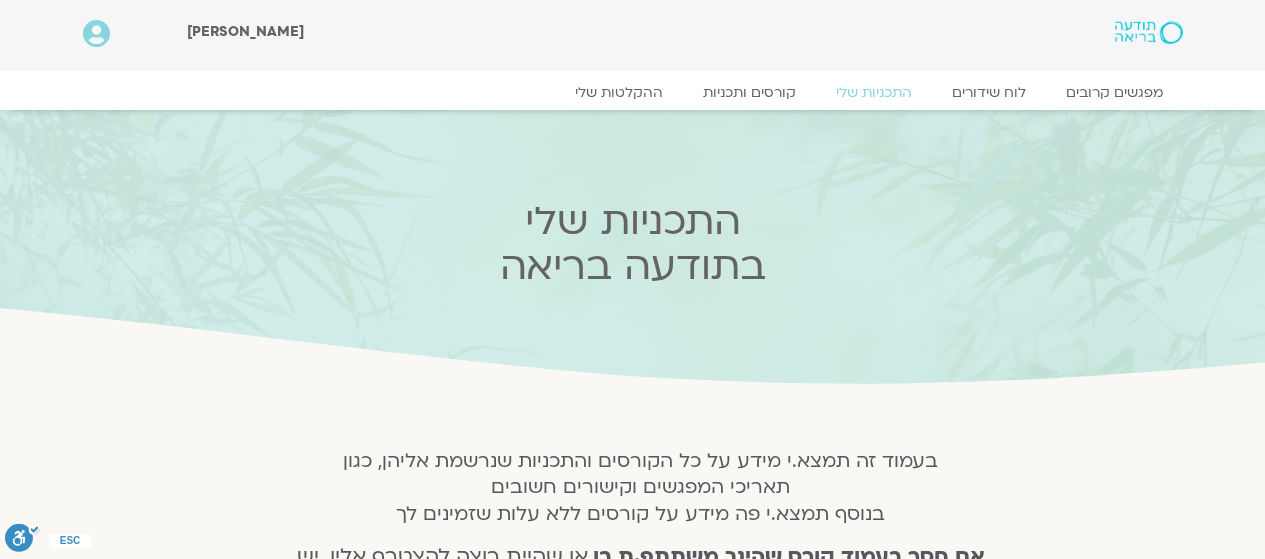 scroll, scrollTop: 0, scrollLeft: 0, axis: both 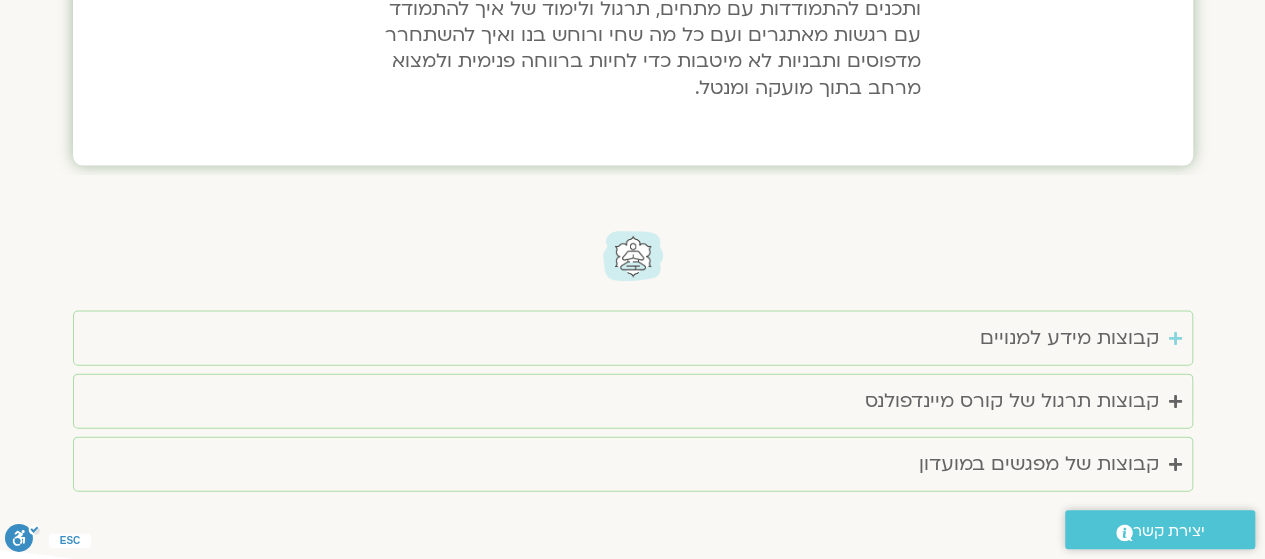 click at bounding box center (1175, 338) 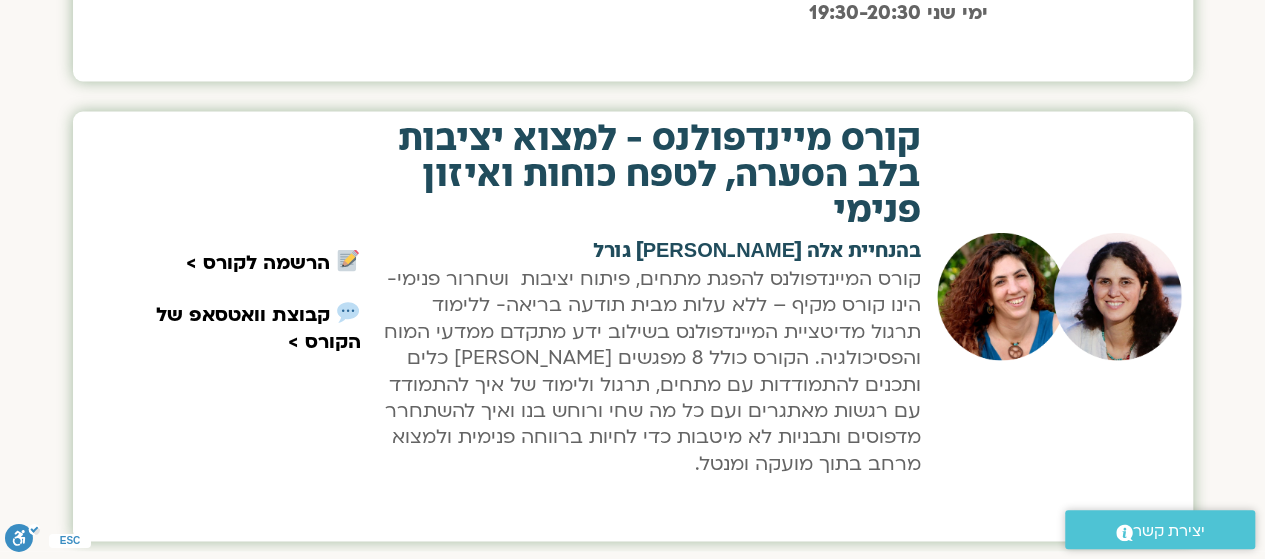 scroll, scrollTop: 1651, scrollLeft: 0, axis: vertical 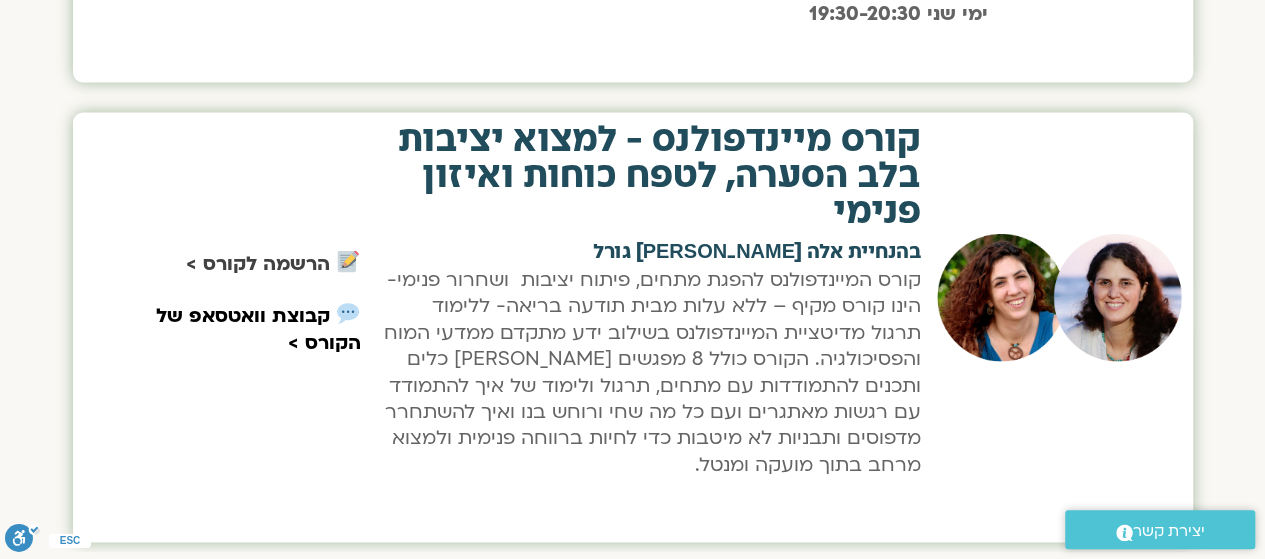 click on "הרשמה לקורס >" at bounding box center (258, 264) 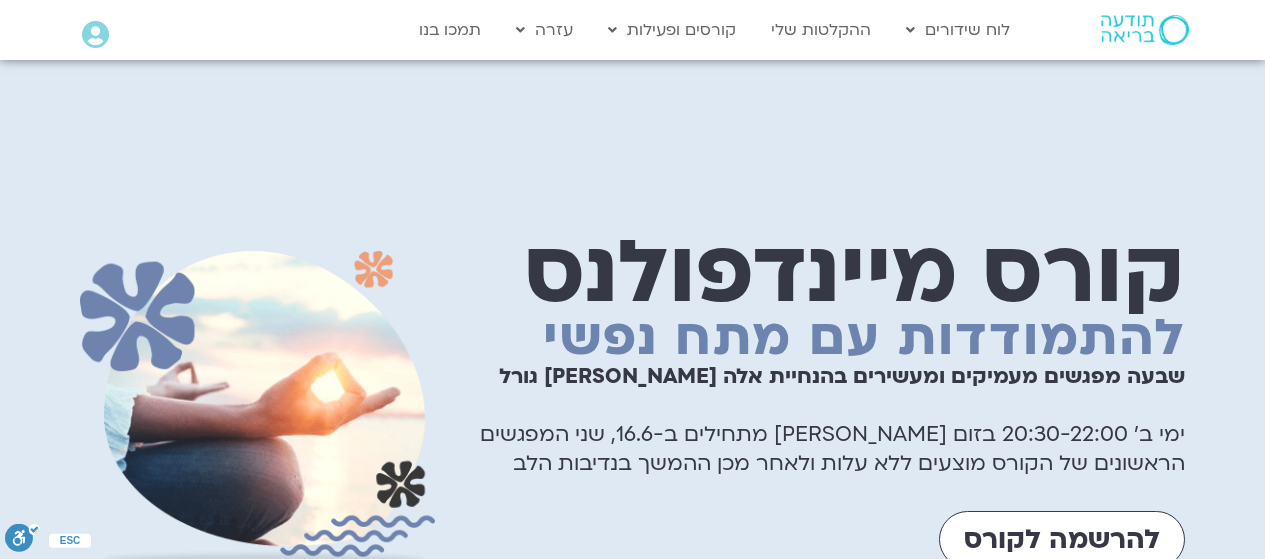 scroll, scrollTop: 0, scrollLeft: 0, axis: both 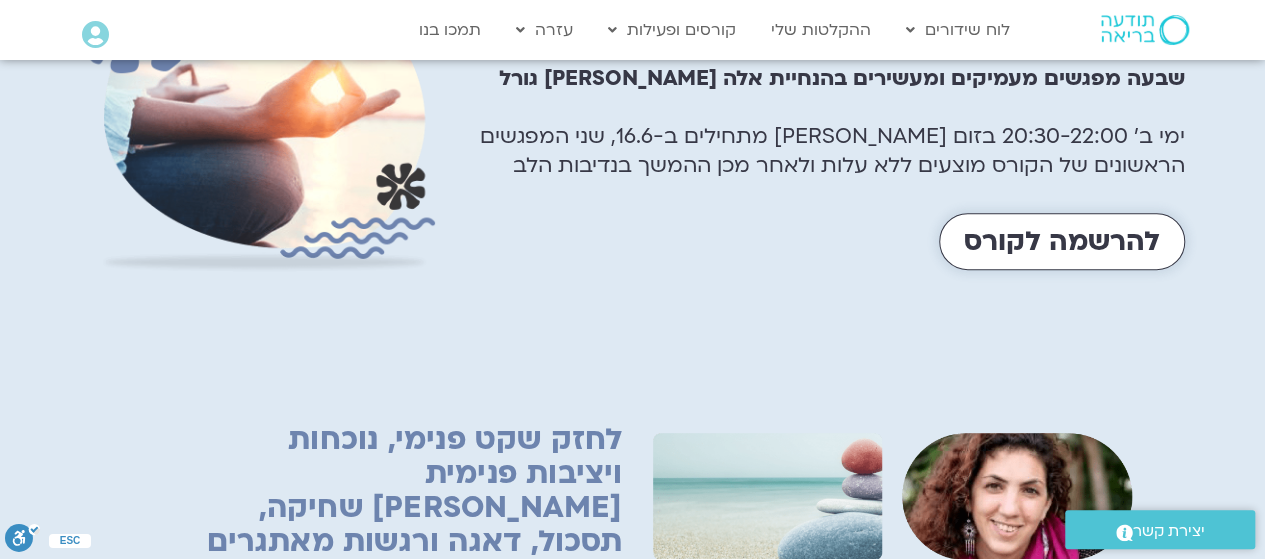 click on "להרשמה לקורס" at bounding box center [1062, 241] 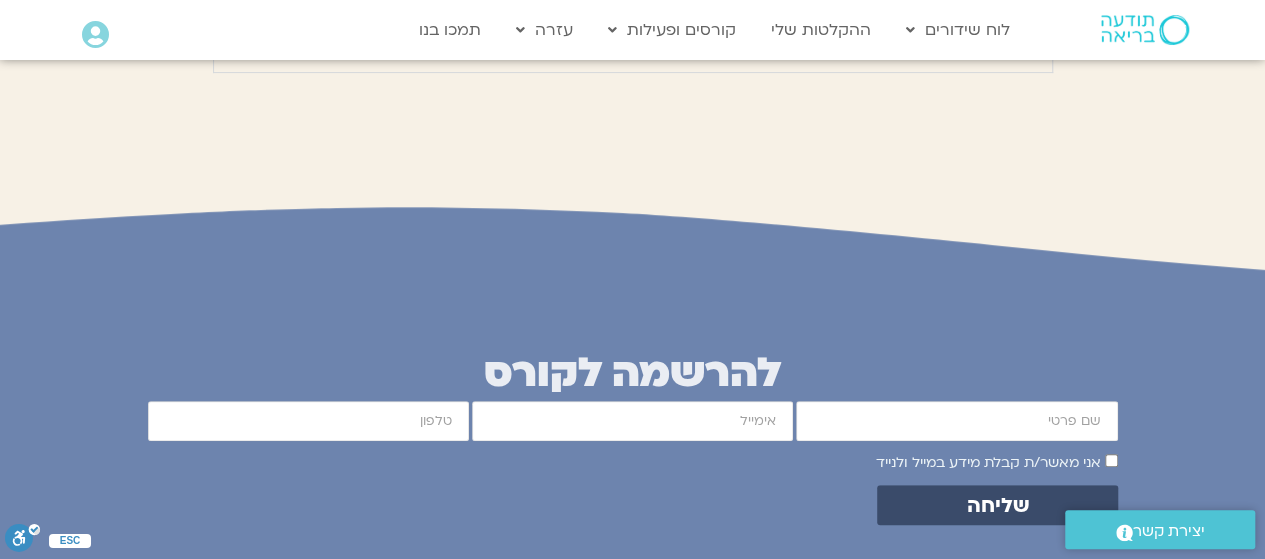 scroll, scrollTop: 7926, scrollLeft: 0, axis: vertical 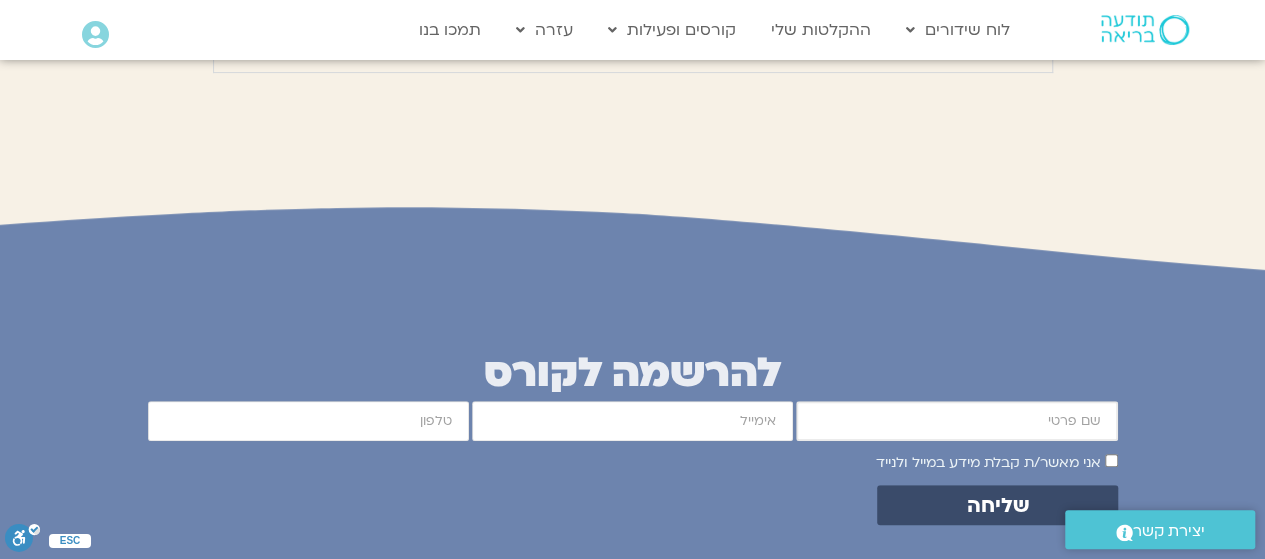 click on "firstname" at bounding box center (956, 421) 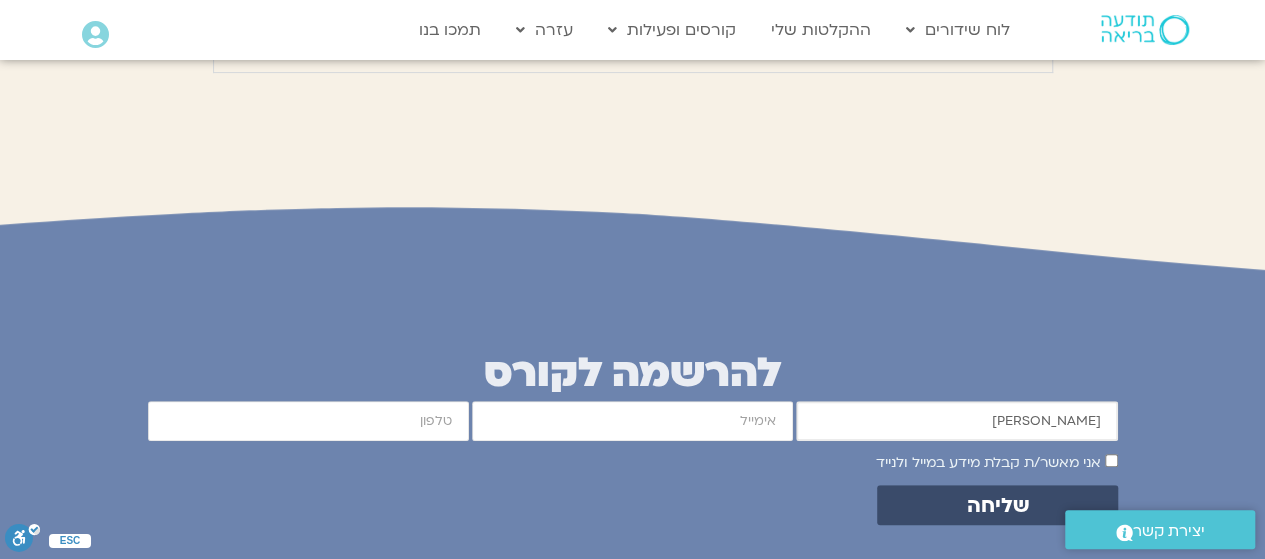 type on "מיכל" 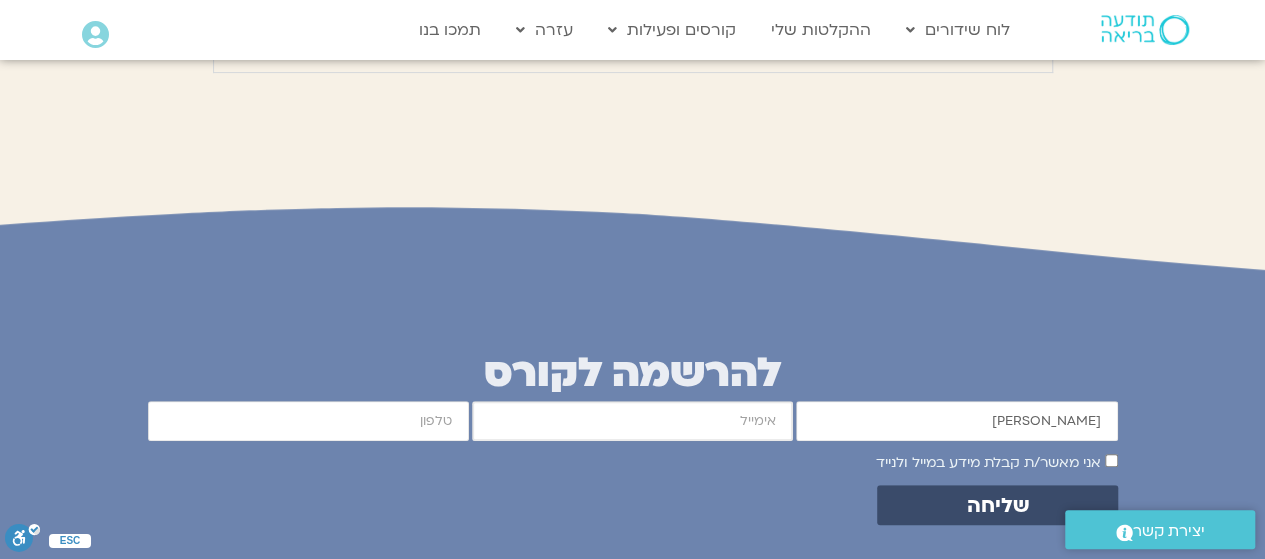 click on "אימייל" at bounding box center [632, 421] 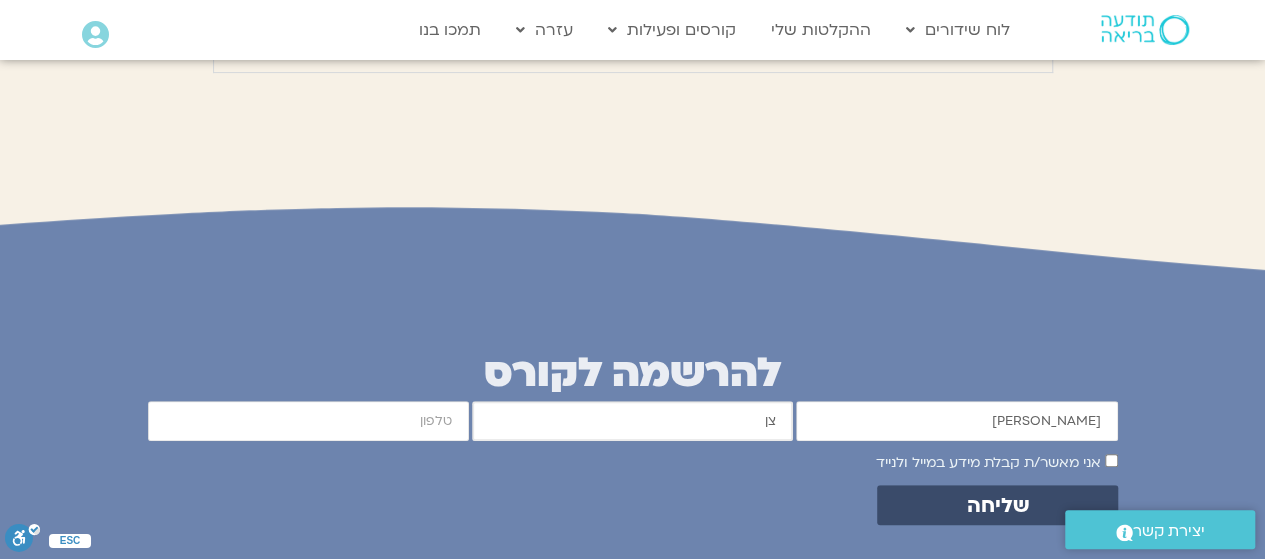 type on "צ" 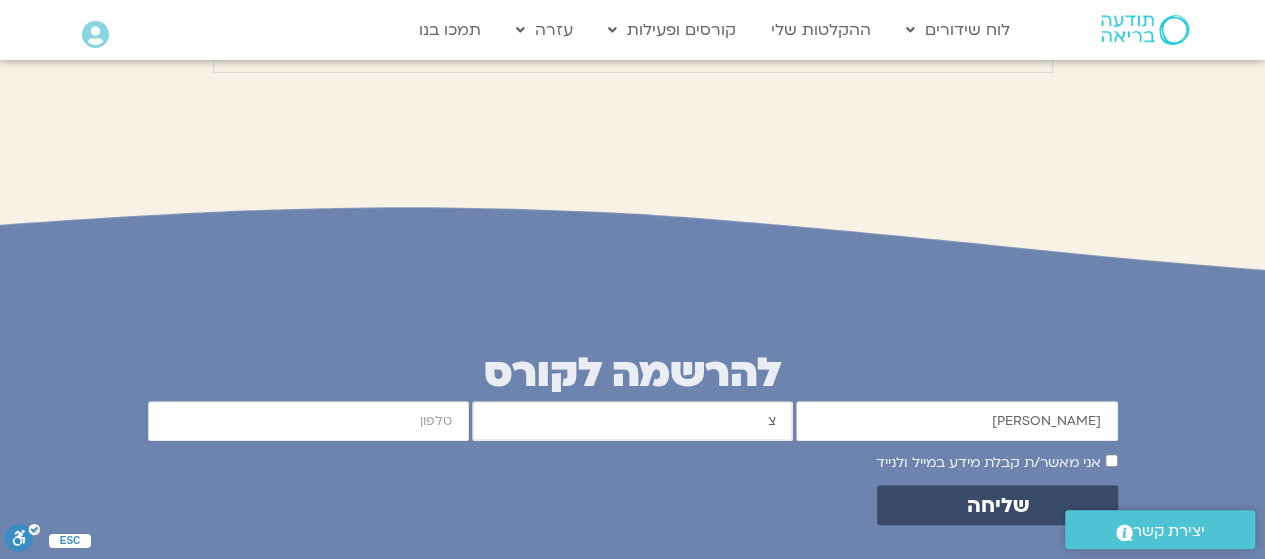 type 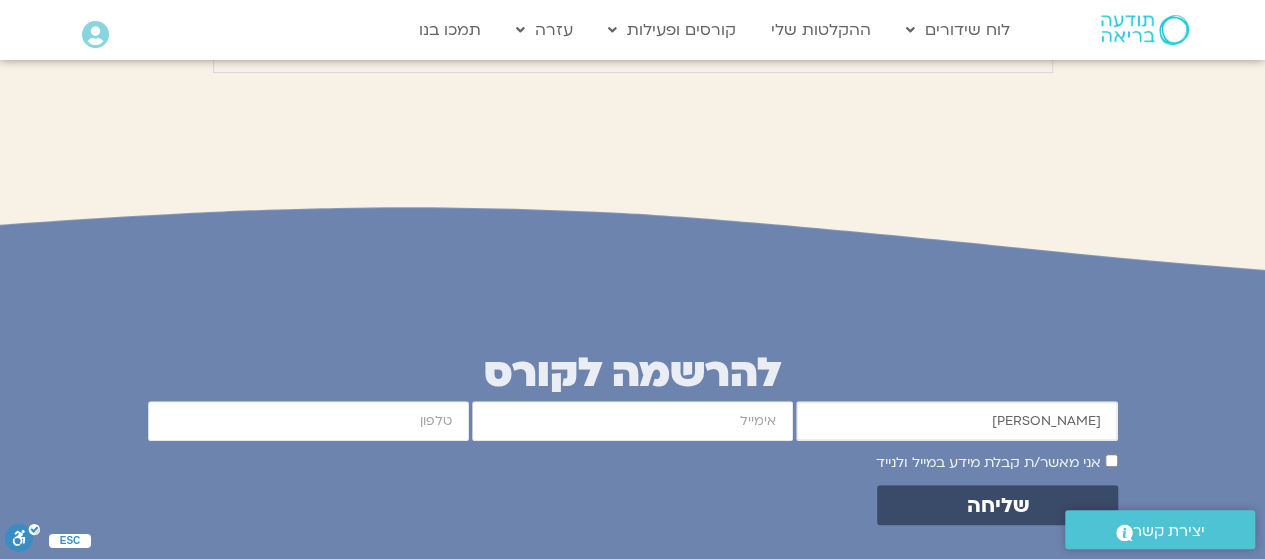 click on "[PERSON_NAME]" at bounding box center [956, 421] 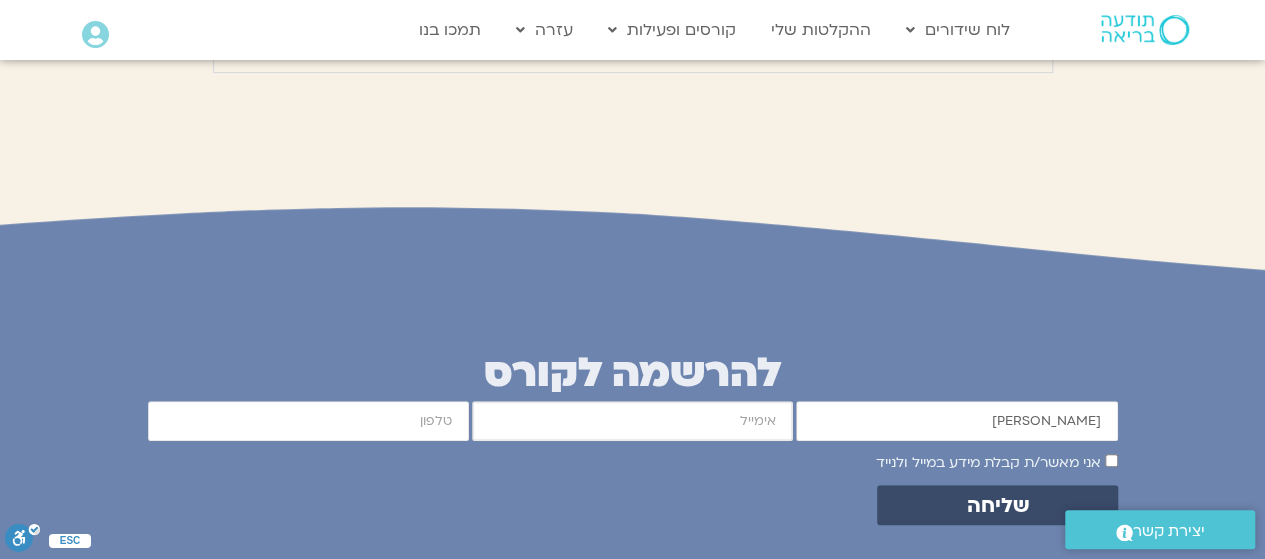 click on "אימייל" at bounding box center (632, 421) 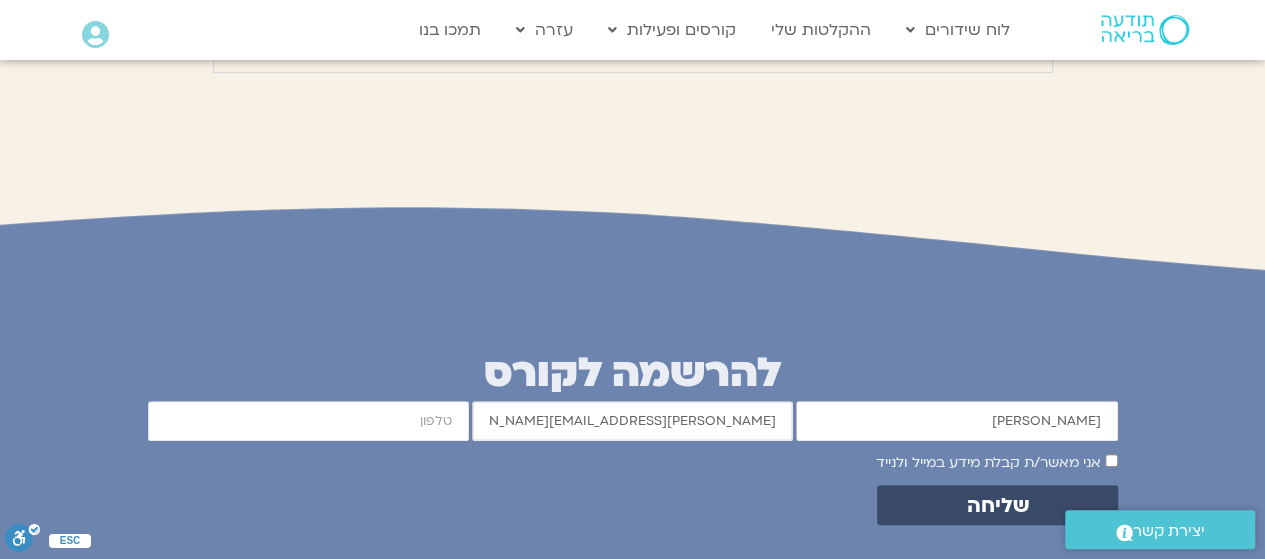 type on "[PERSON_NAME][EMAIL_ADDRESS][DOMAIN_NAME]" 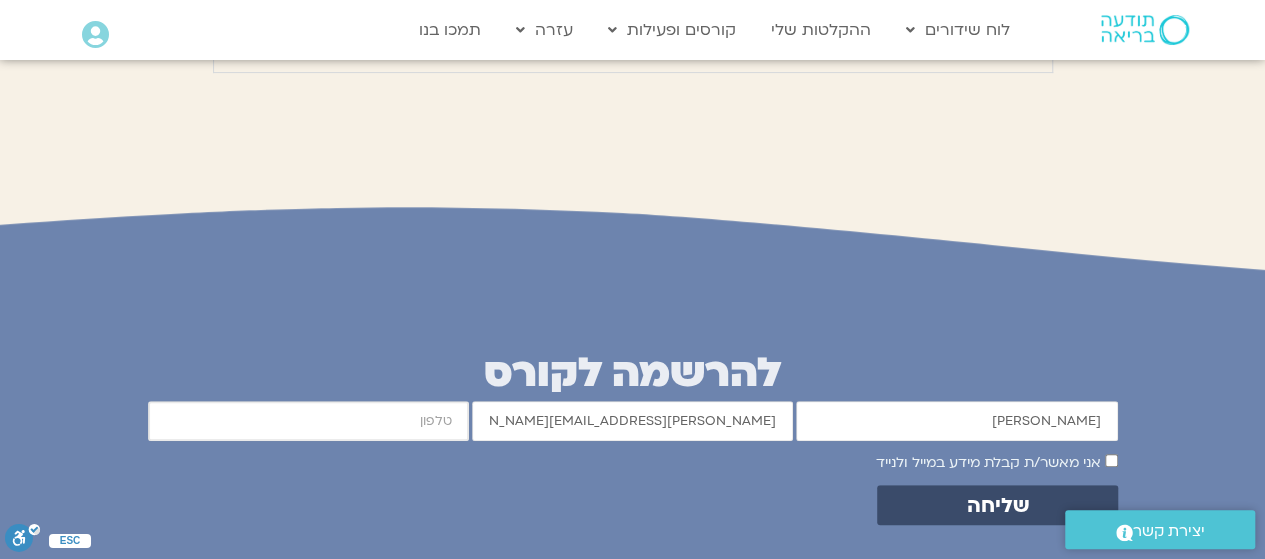 click on "cellphone" at bounding box center (308, 421) 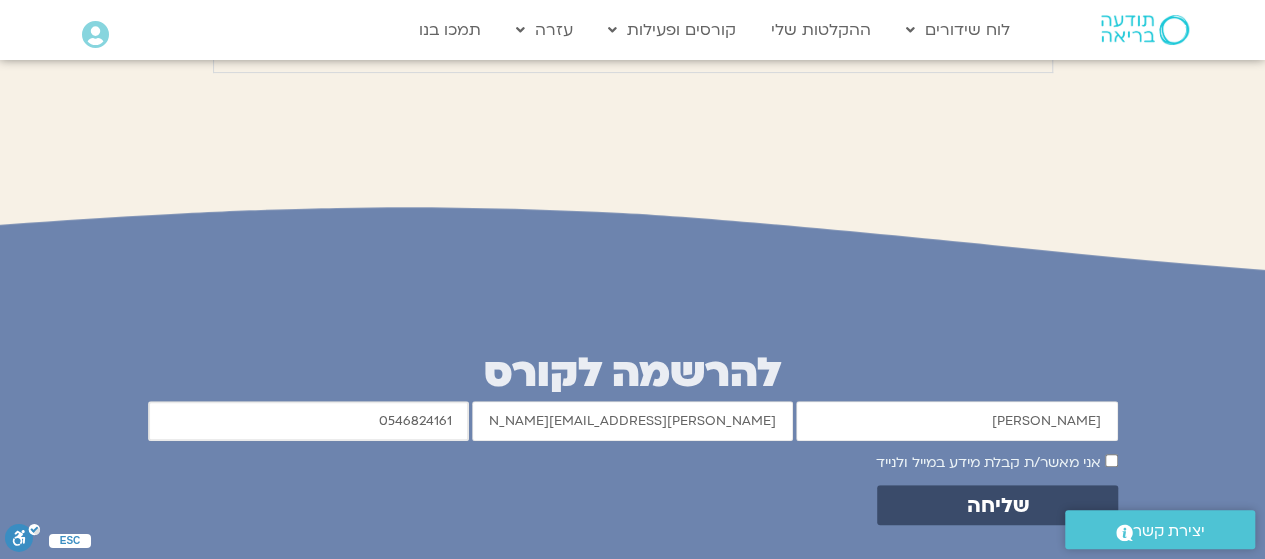type on "0546824161" 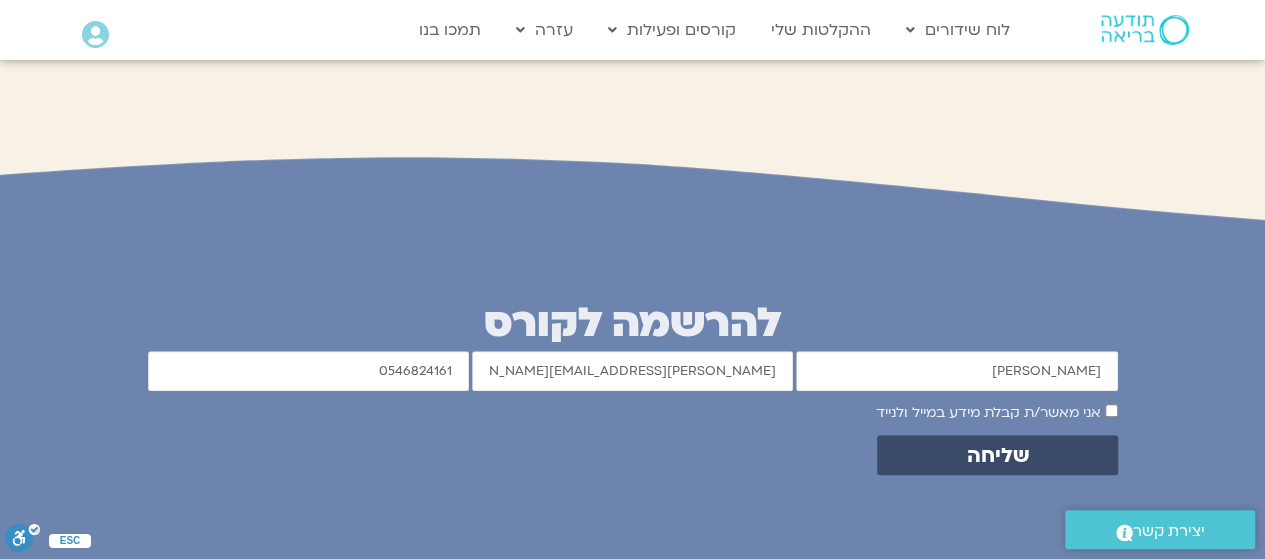 scroll, scrollTop: 7954, scrollLeft: 0, axis: vertical 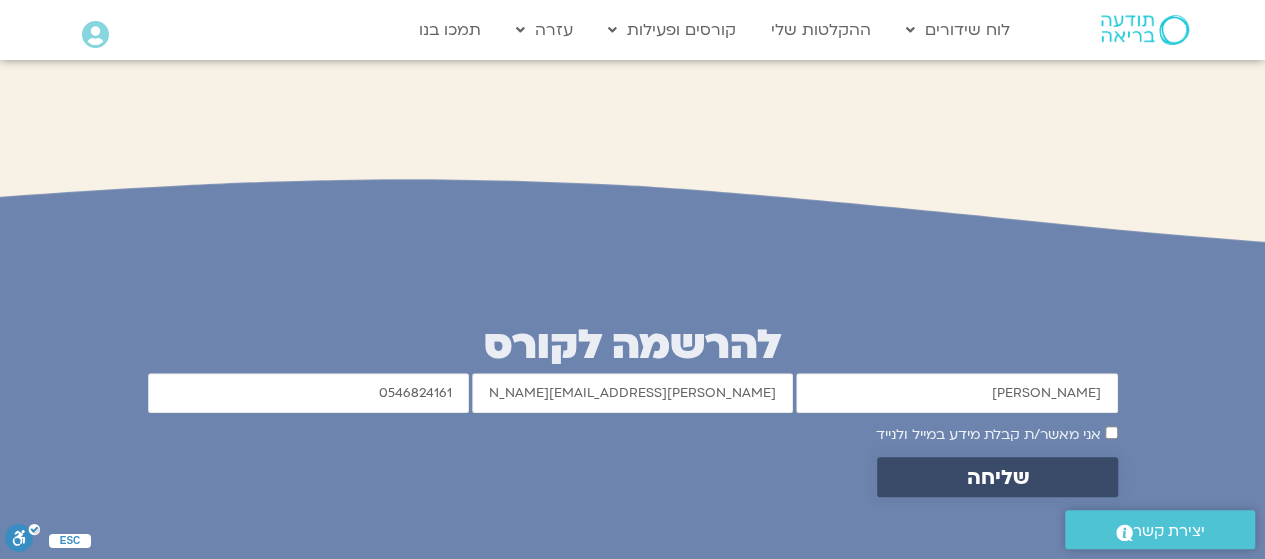 click on "שליחה" at bounding box center (997, 477) 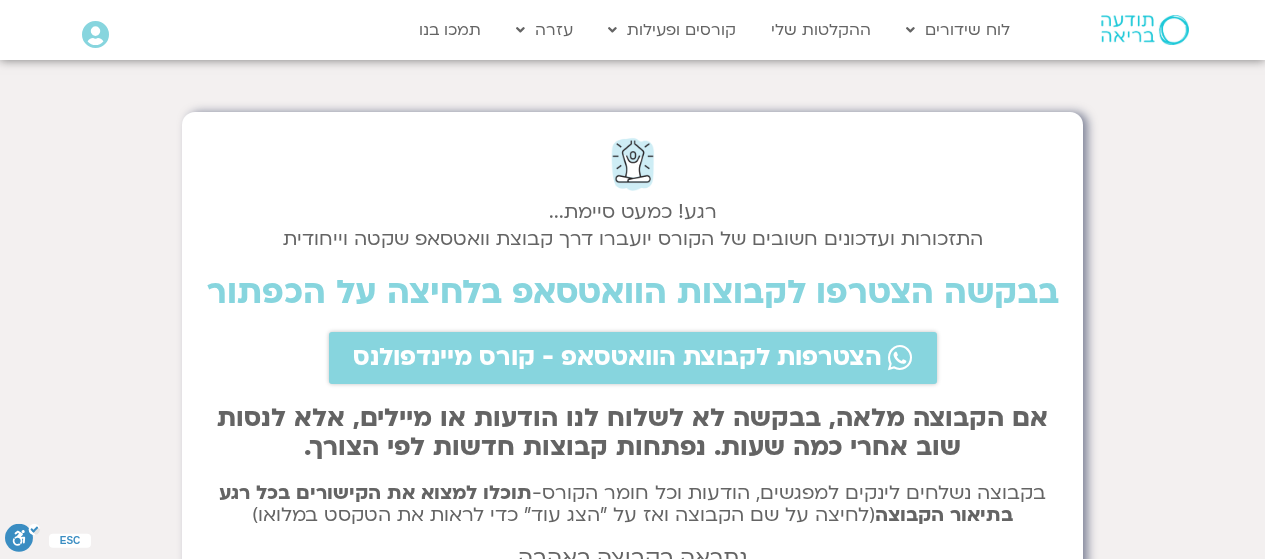scroll, scrollTop: 0, scrollLeft: 0, axis: both 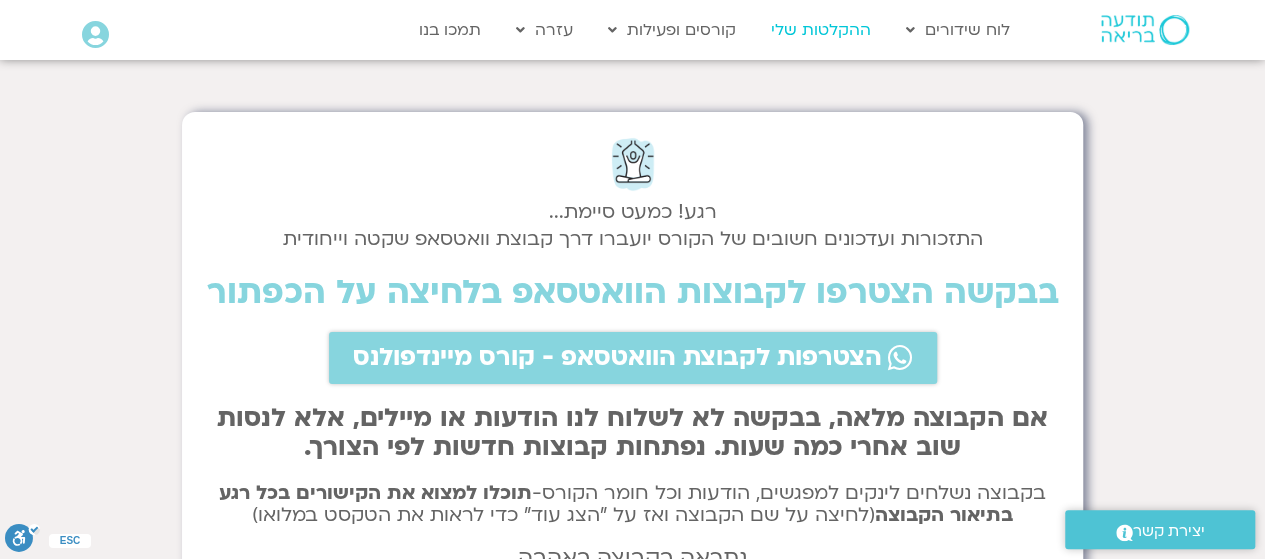 click on "ההקלטות שלי" at bounding box center (821, 30) 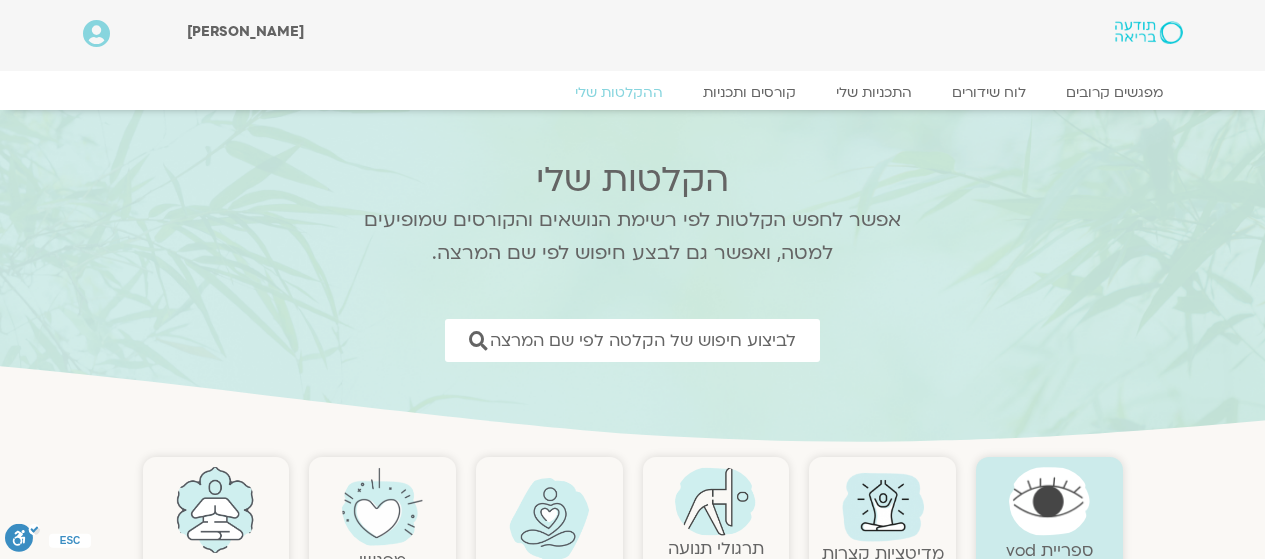 scroll, scrollTop: 0, scrollLeft: 0, axis: both 